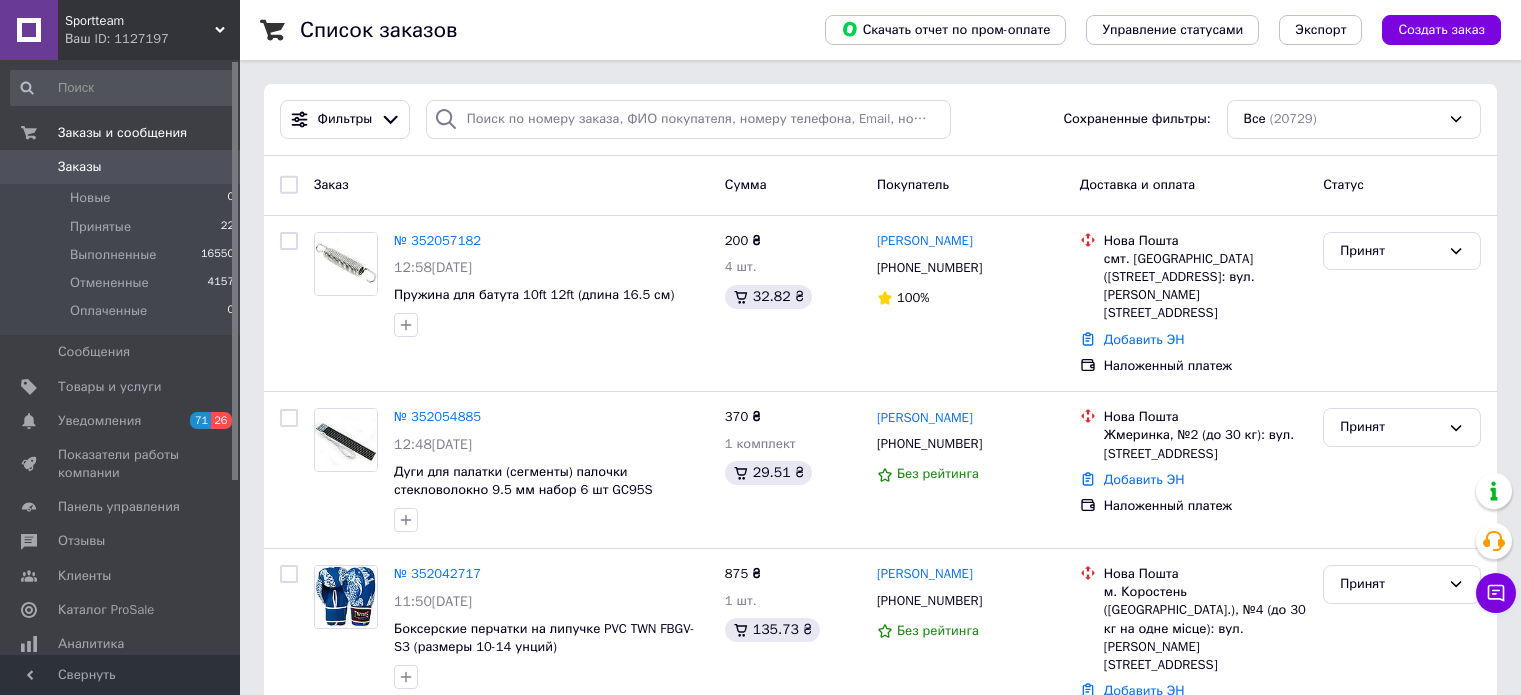 scroll, scrollTop: 0, scrollLeft: 0, axis: both 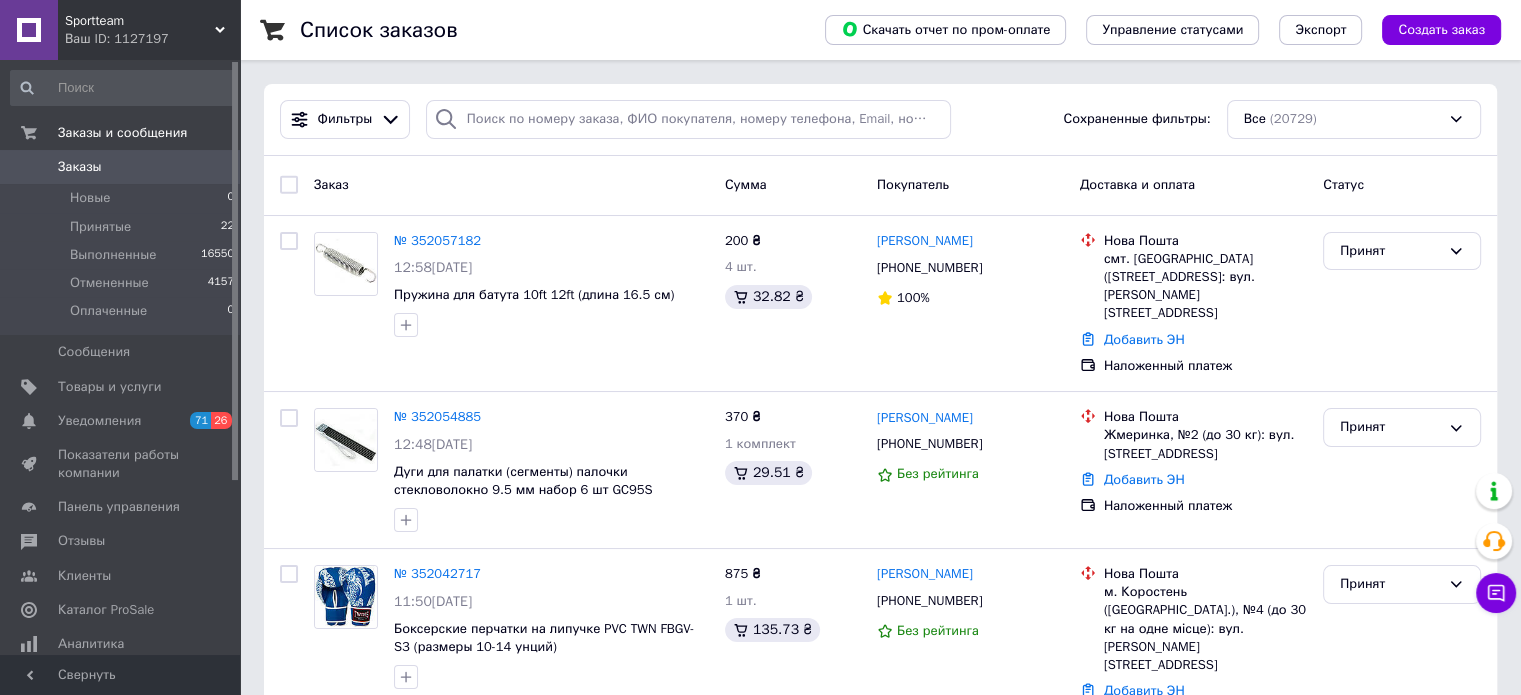 click on "Sportteam" at bounding box center (140, 21) 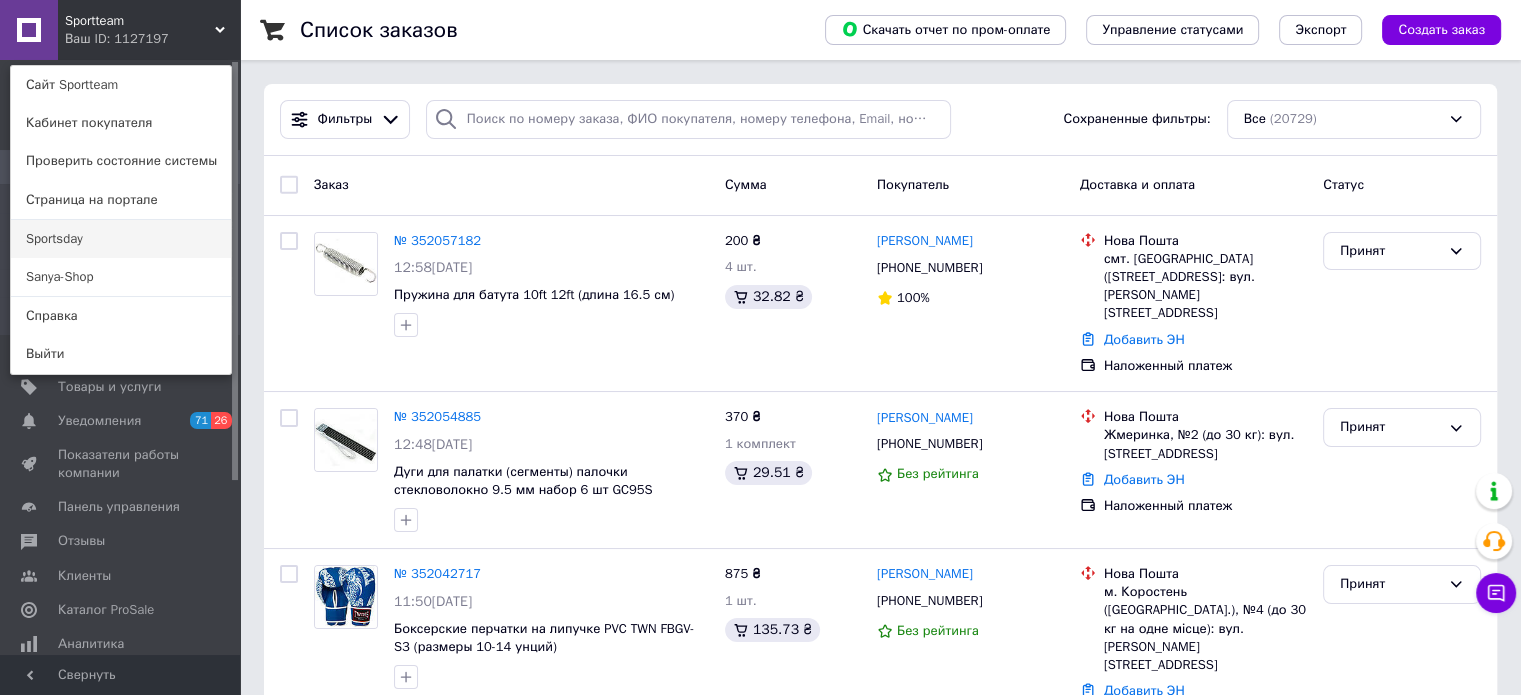 click on "Sportsday" at bounding box center [121, 239] 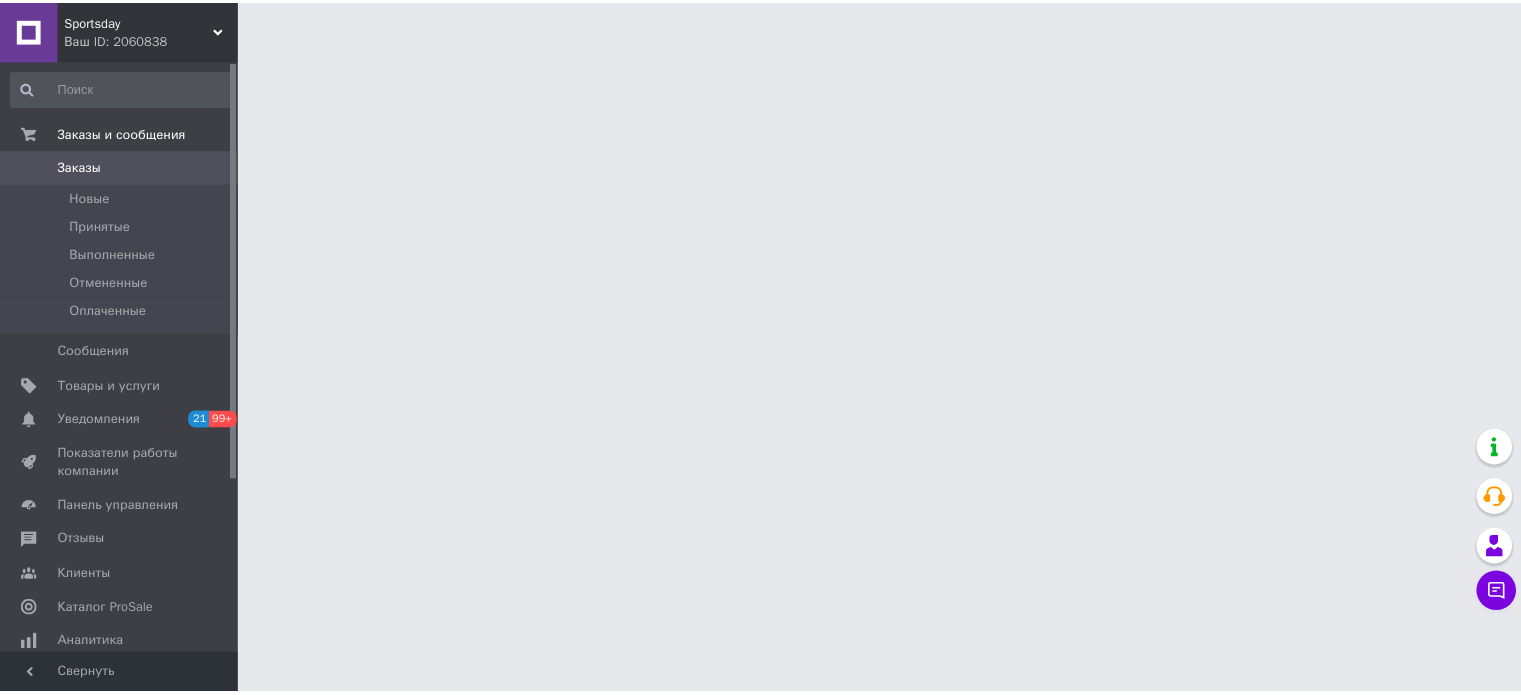 scroll, scrollTop: 0, scrollLeft: 0, axis: both 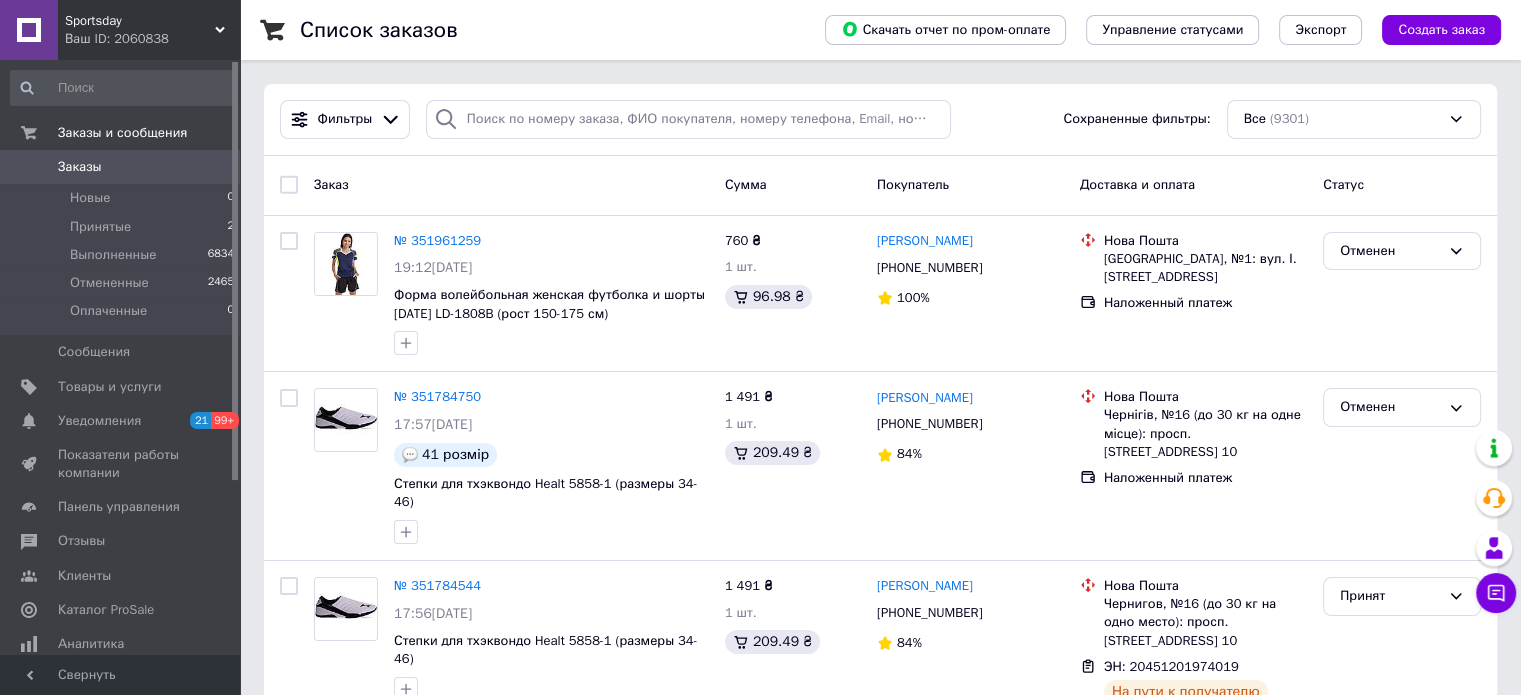 click on "Sportsday Ваш ID: 2060838" at bounding box center (149, 30) 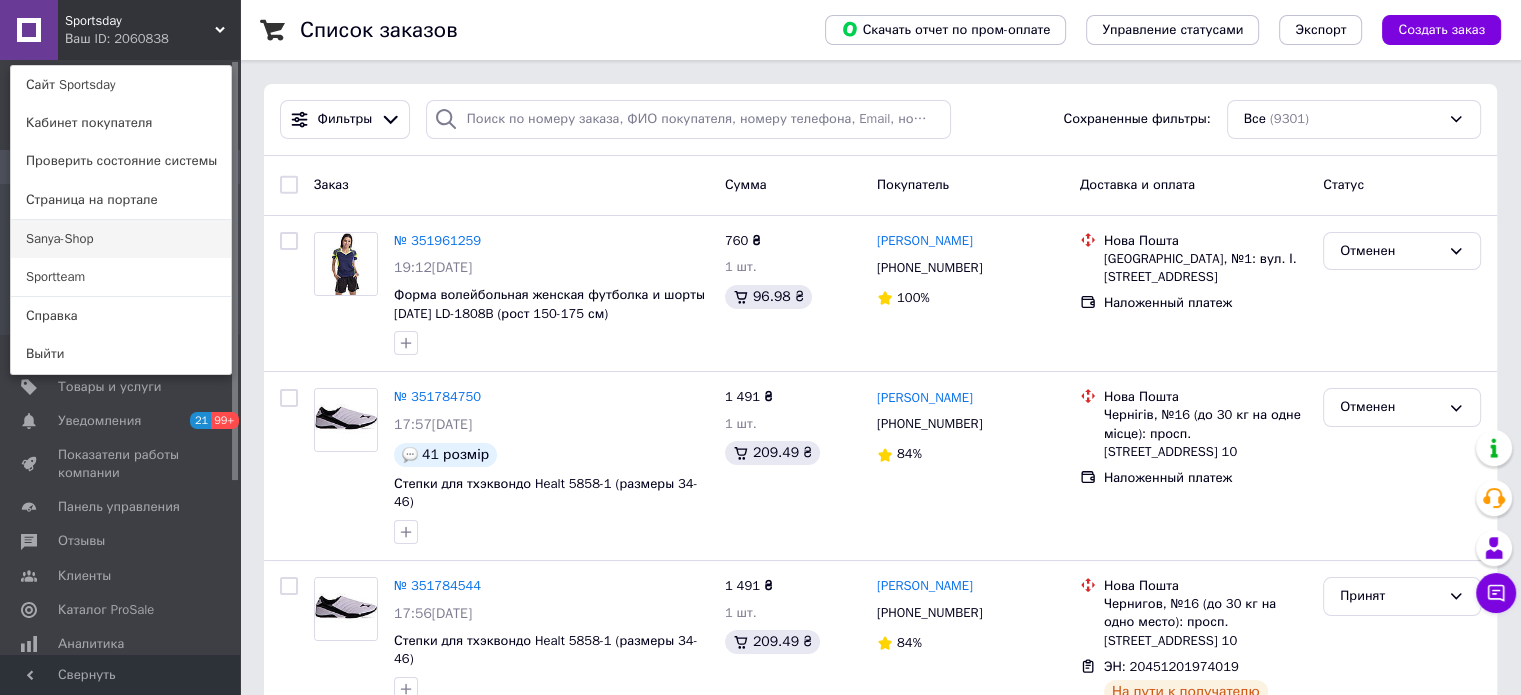click on "Sanya-Shop" at bounding box center [121, 239] 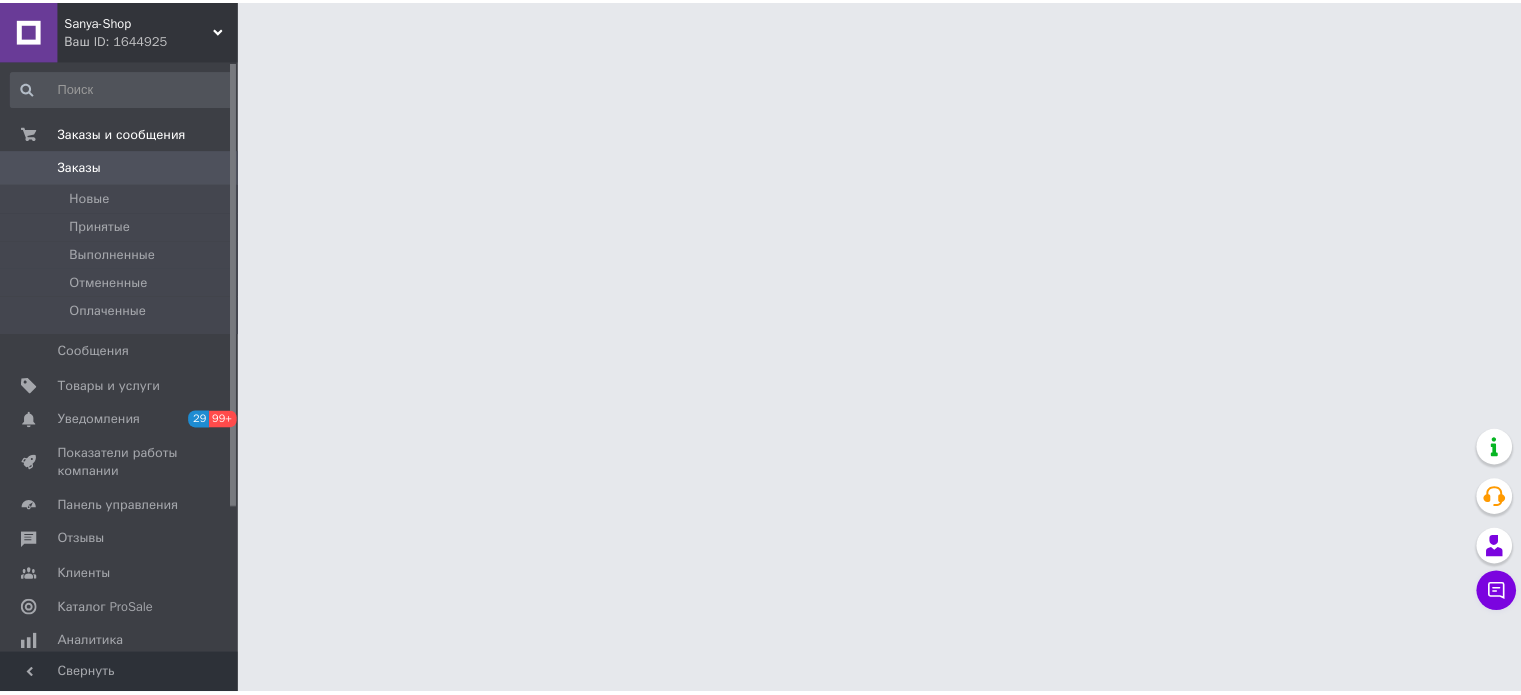 scroll, scrollTop: 0, scrollLeft: 0, axis: both 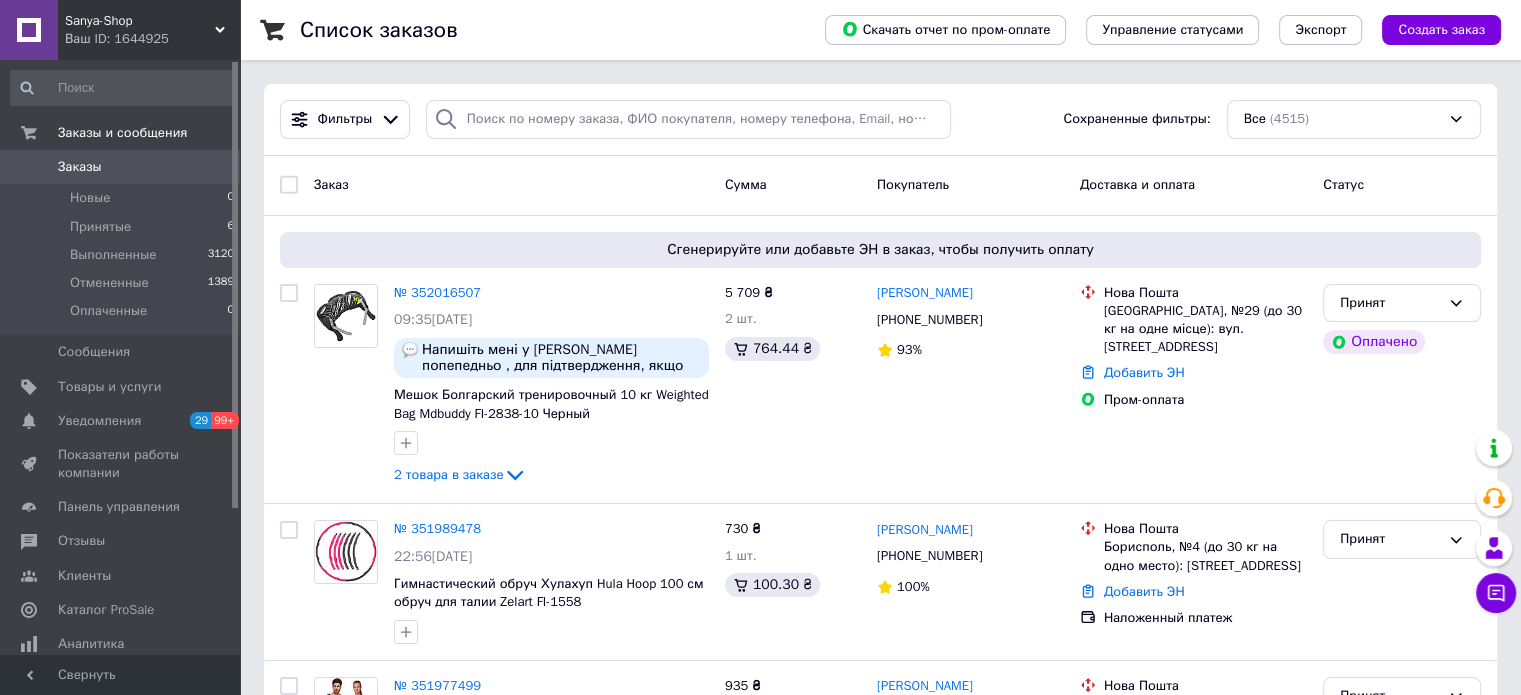 click 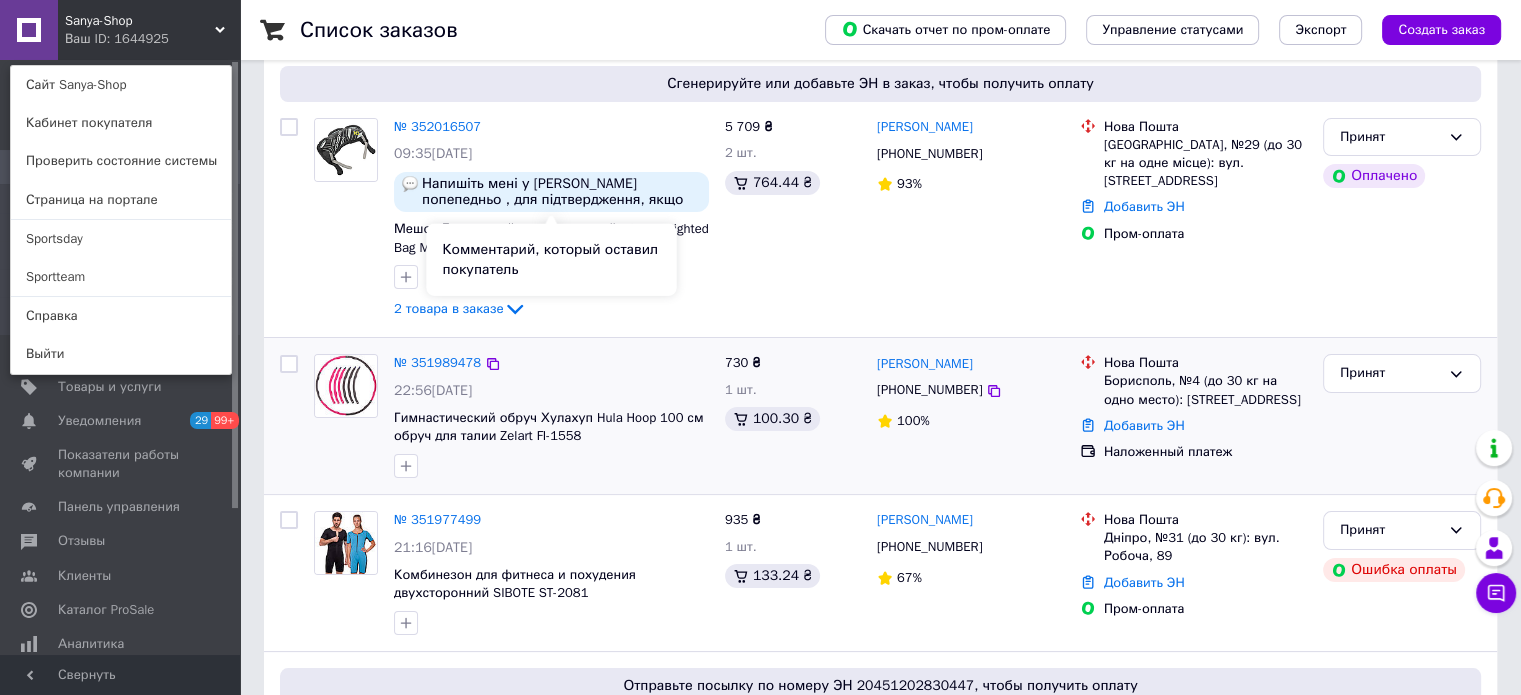 scroll, scrollTop: 300, scrollLeft: 0, axis: vertical 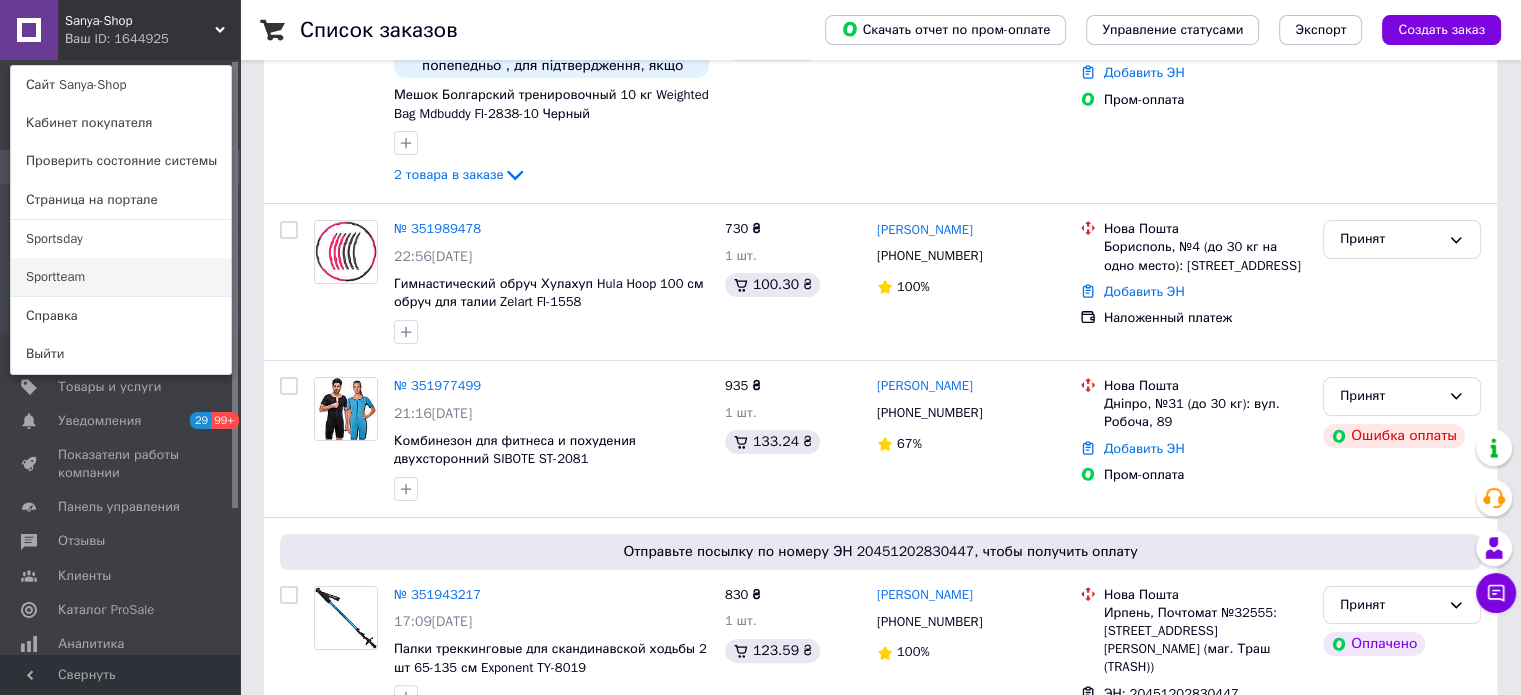 click on "Sportteam" at bounding box center (121, 277) 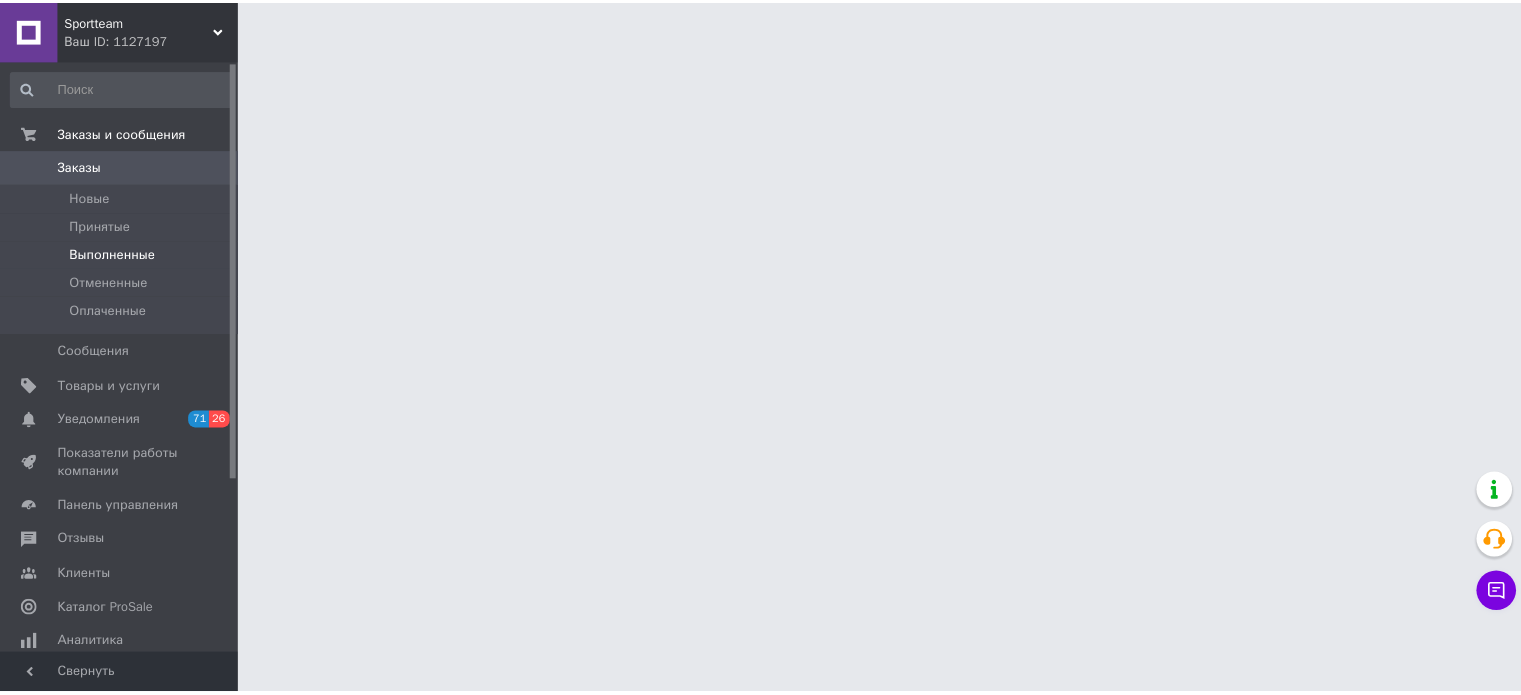 scroll, scrollTop: 0, scrollLeft: 0, axis: both 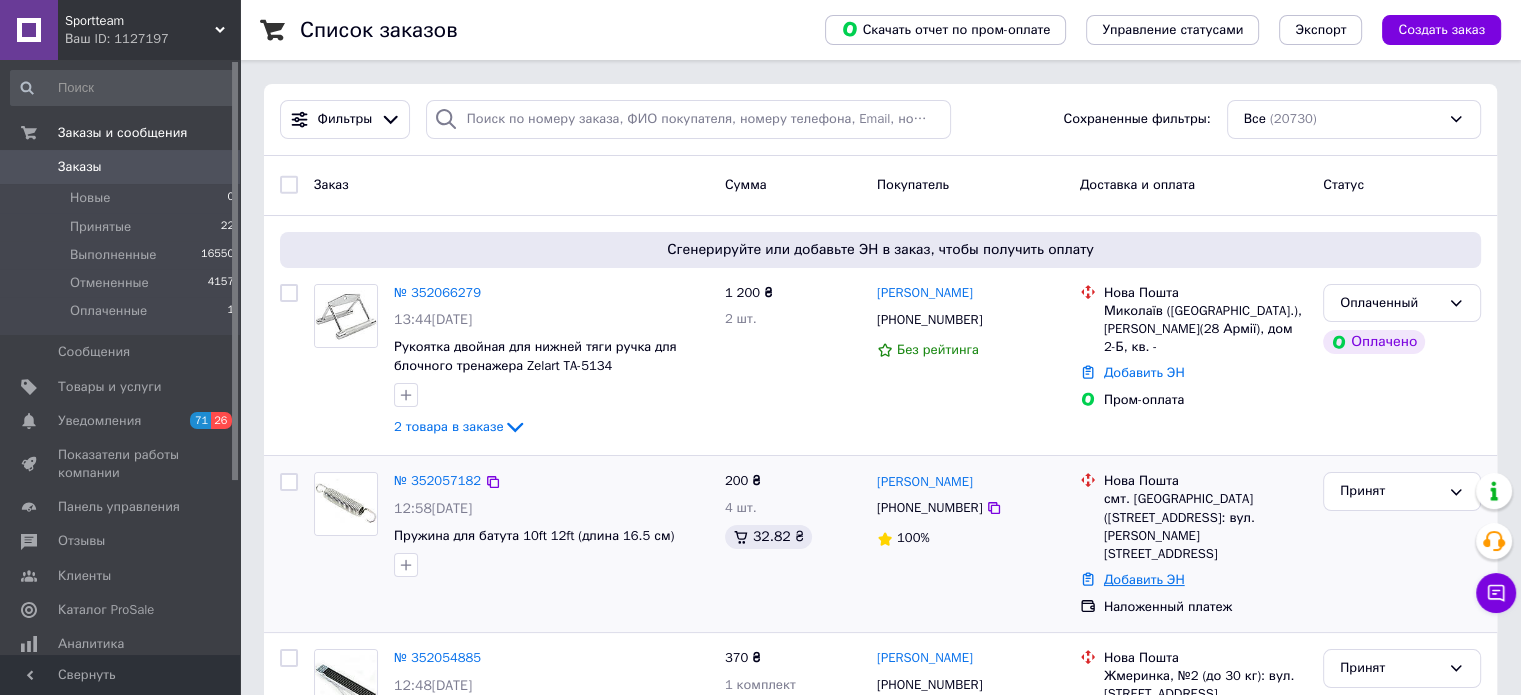 click on "Добавить ЭН" at bounding box center (1144, 579) 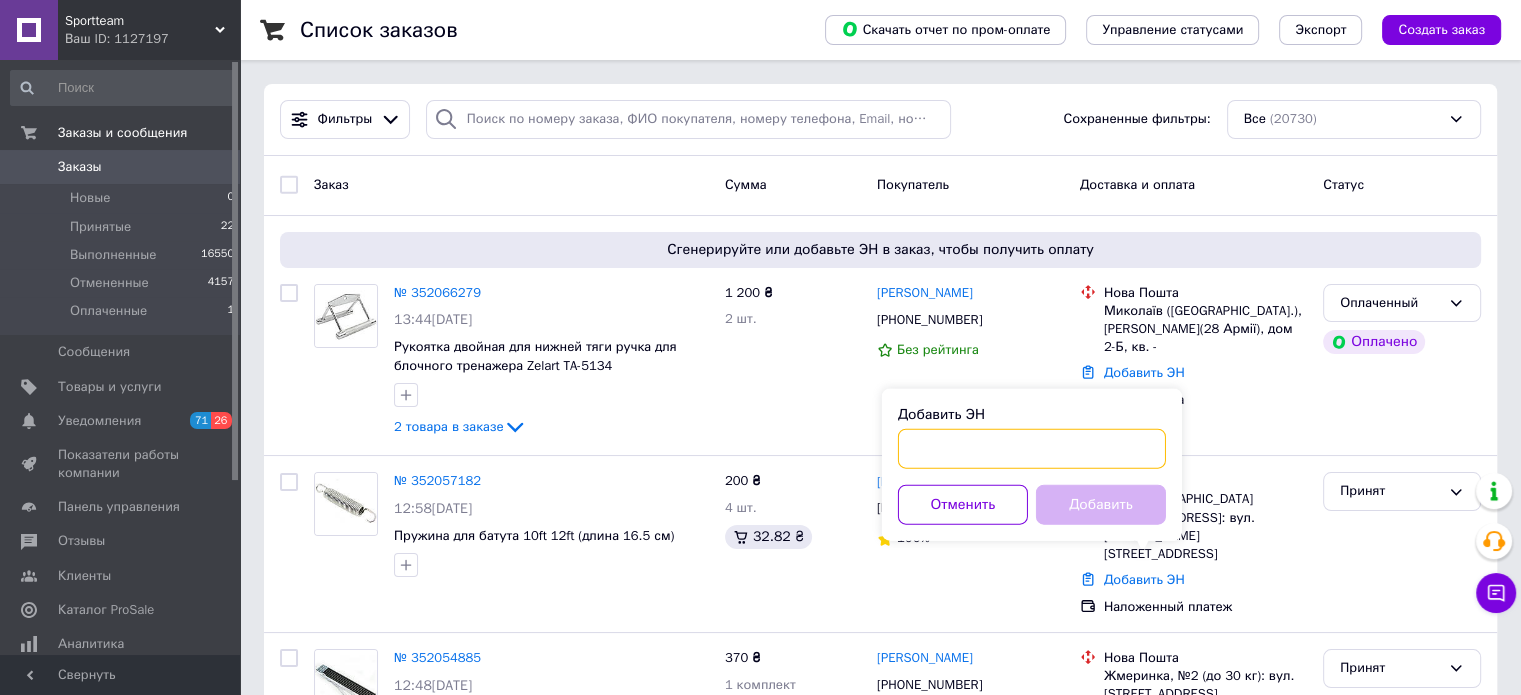 click on "Добавить ЭН" at bounding box center (1032, 449) 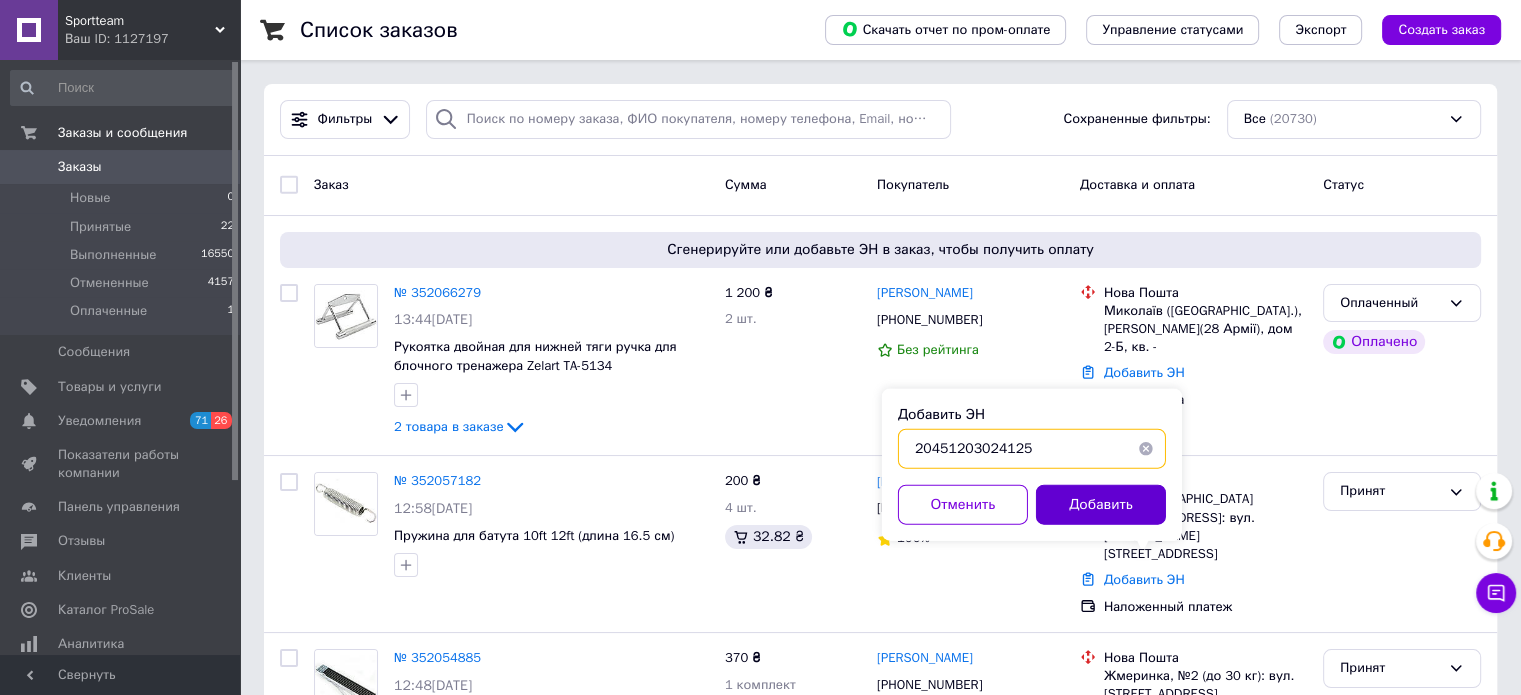 type on "20451203024125" 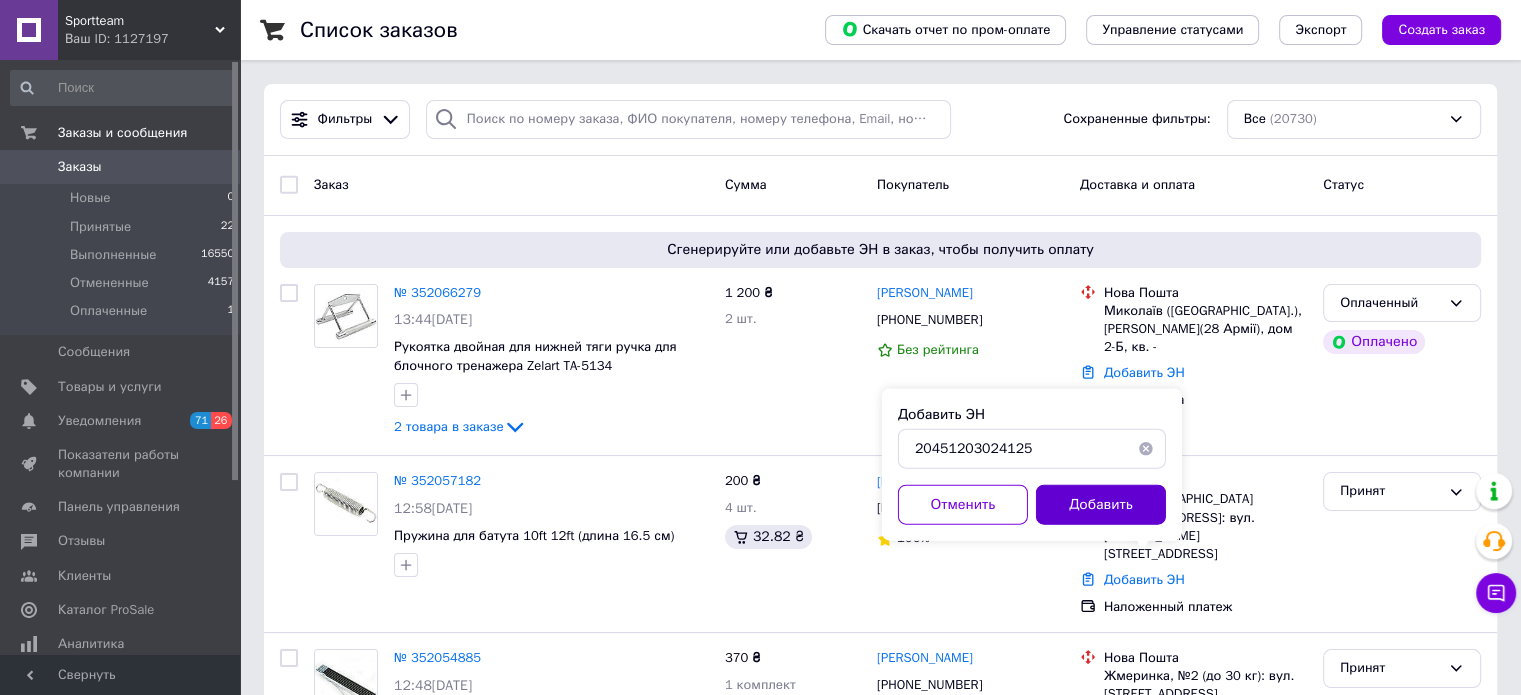 click on "Добавить" at bounding box center (1101, 505) 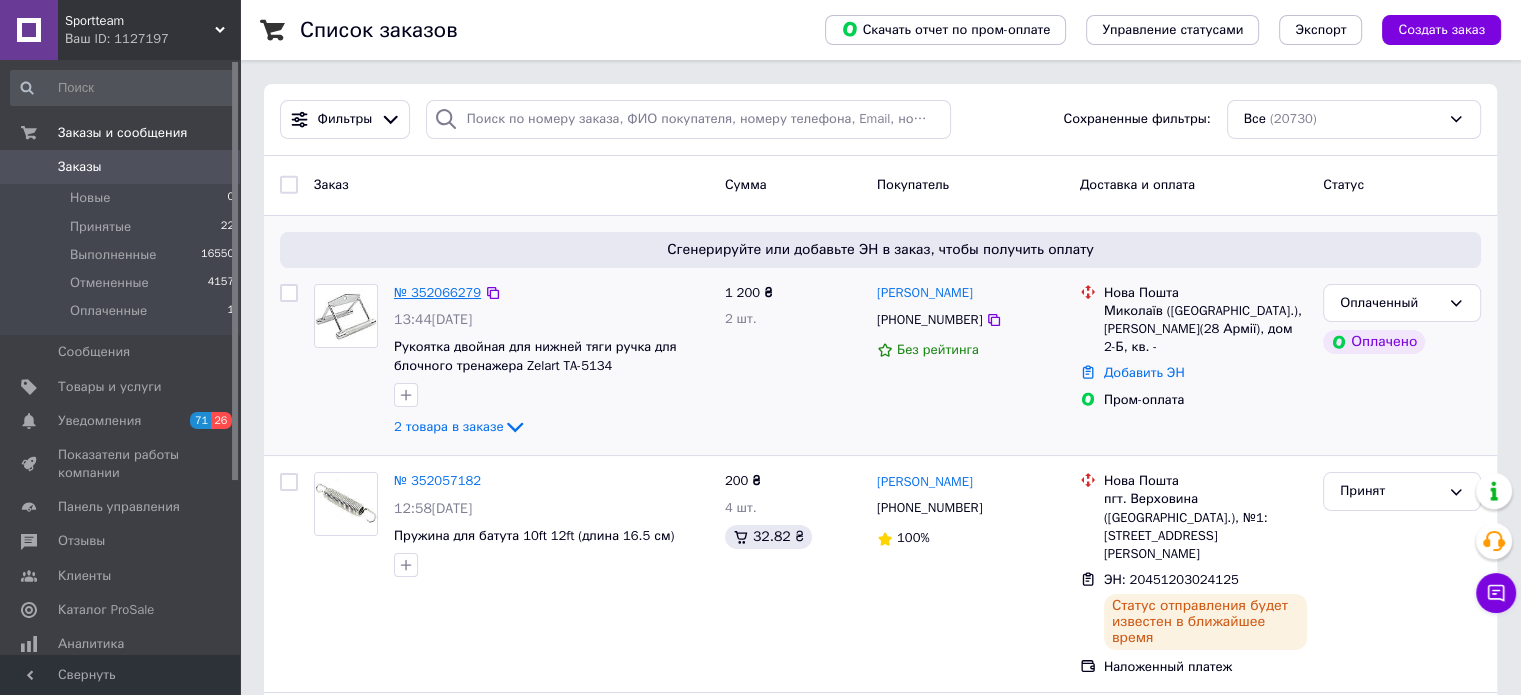 click on "№ 352066279" at bounding box center [437, 292] 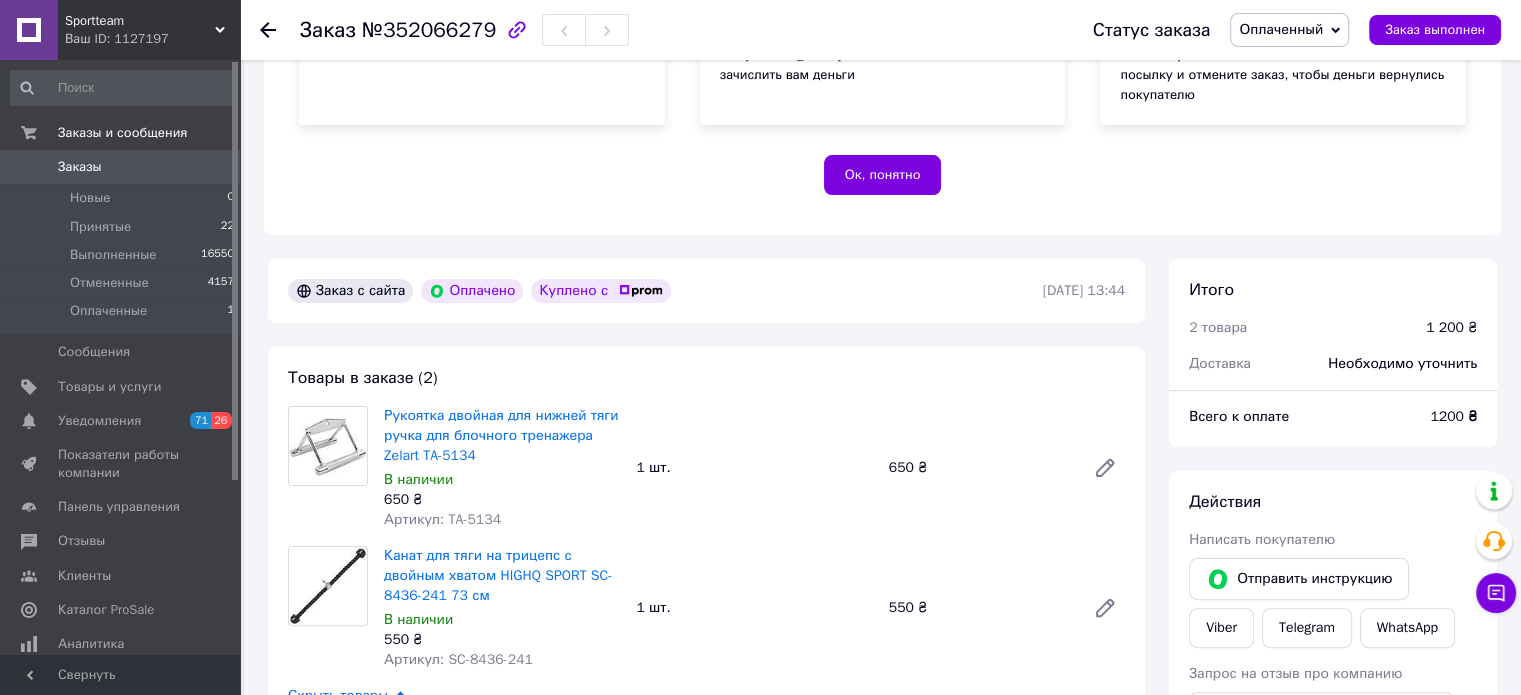 scroll, scrollTop: 400, scrollLeft: 0, axis: vertical 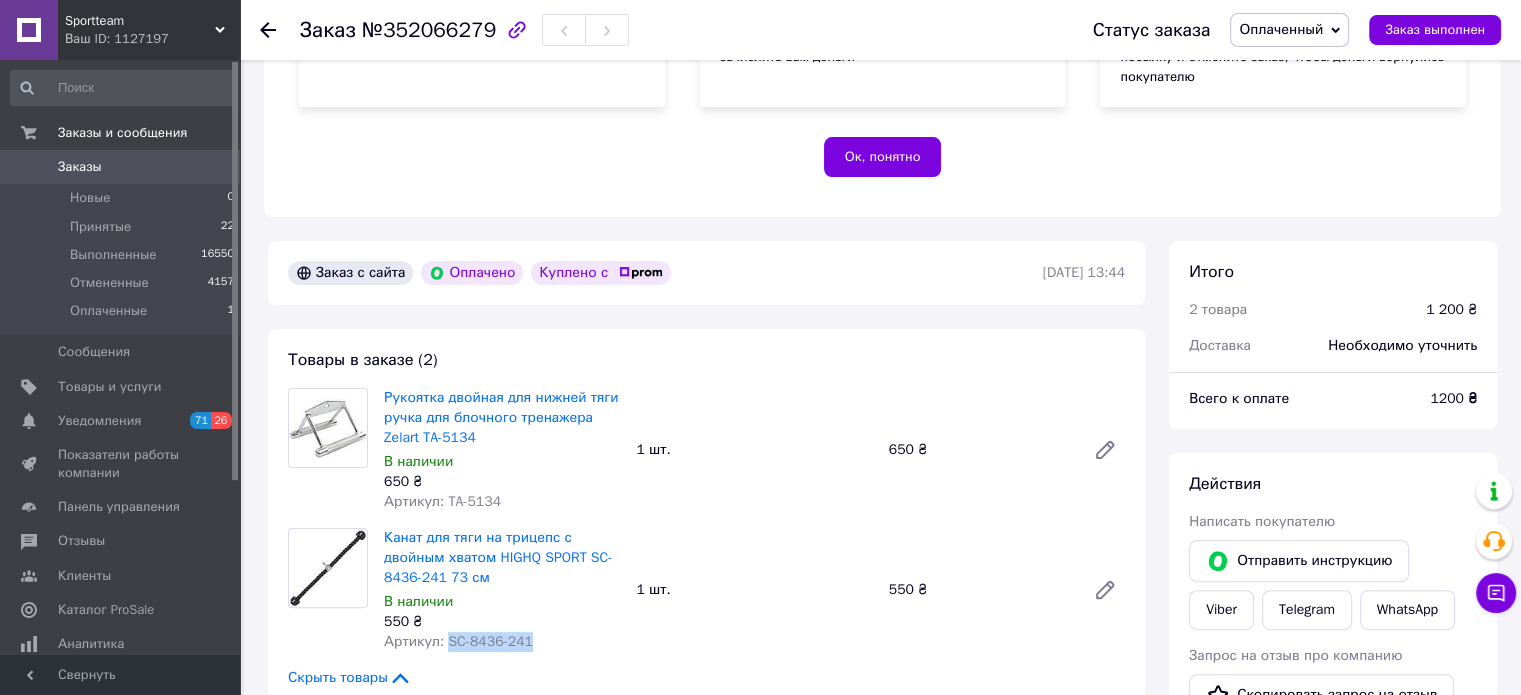 drag, startPoint x: 540, startPoint y: 644, endPoint x: 445, endPoint y: 635, distance: 95.42536 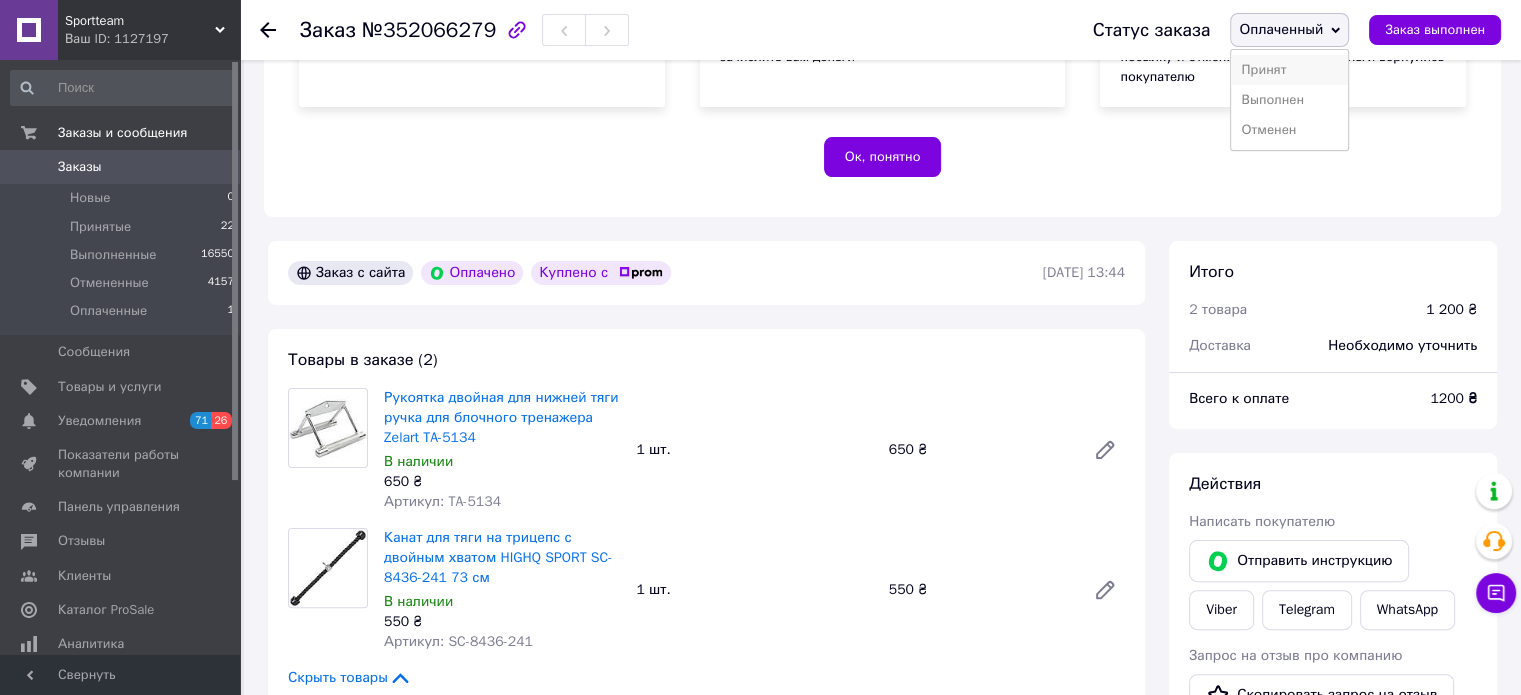click on "Принят" at bounding box center (1289, 70) 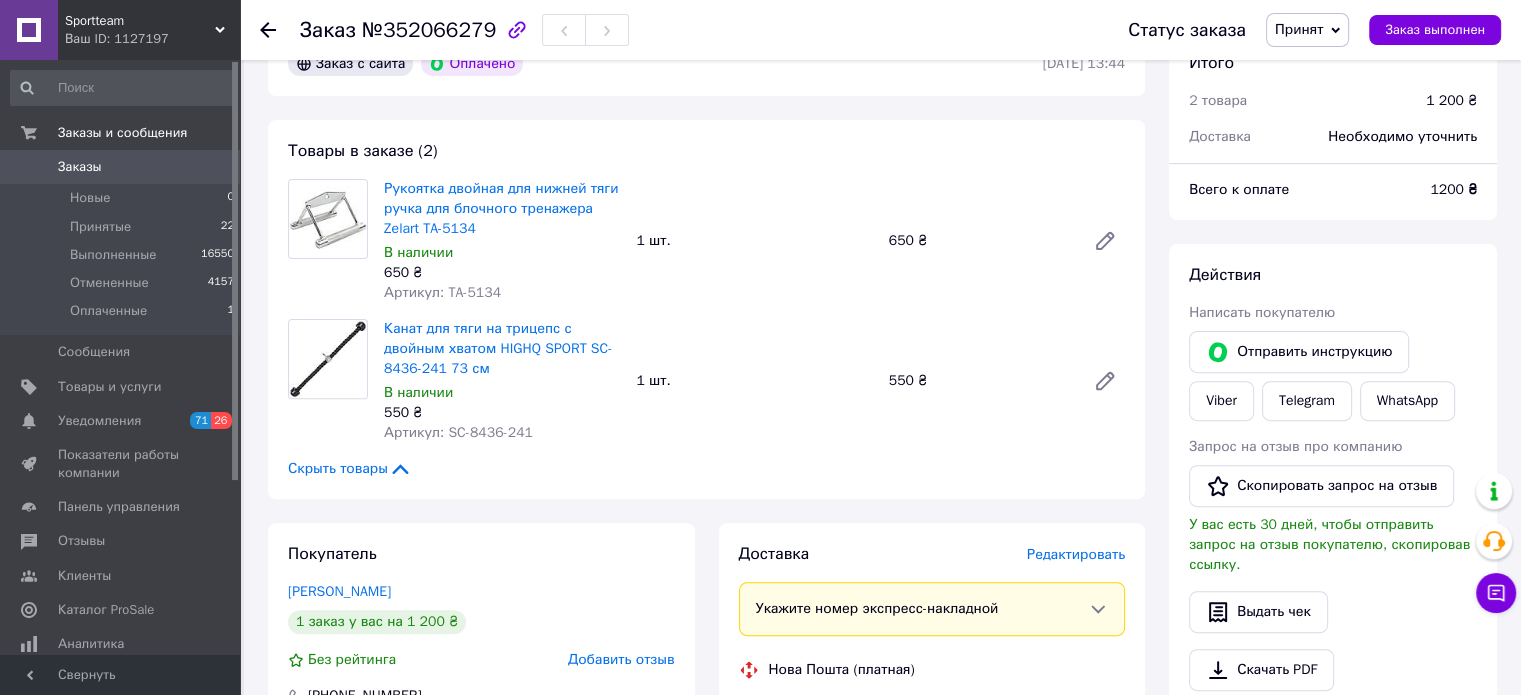 scroll, scrollTop: 800, scrollLeft: 0, axis: vertical 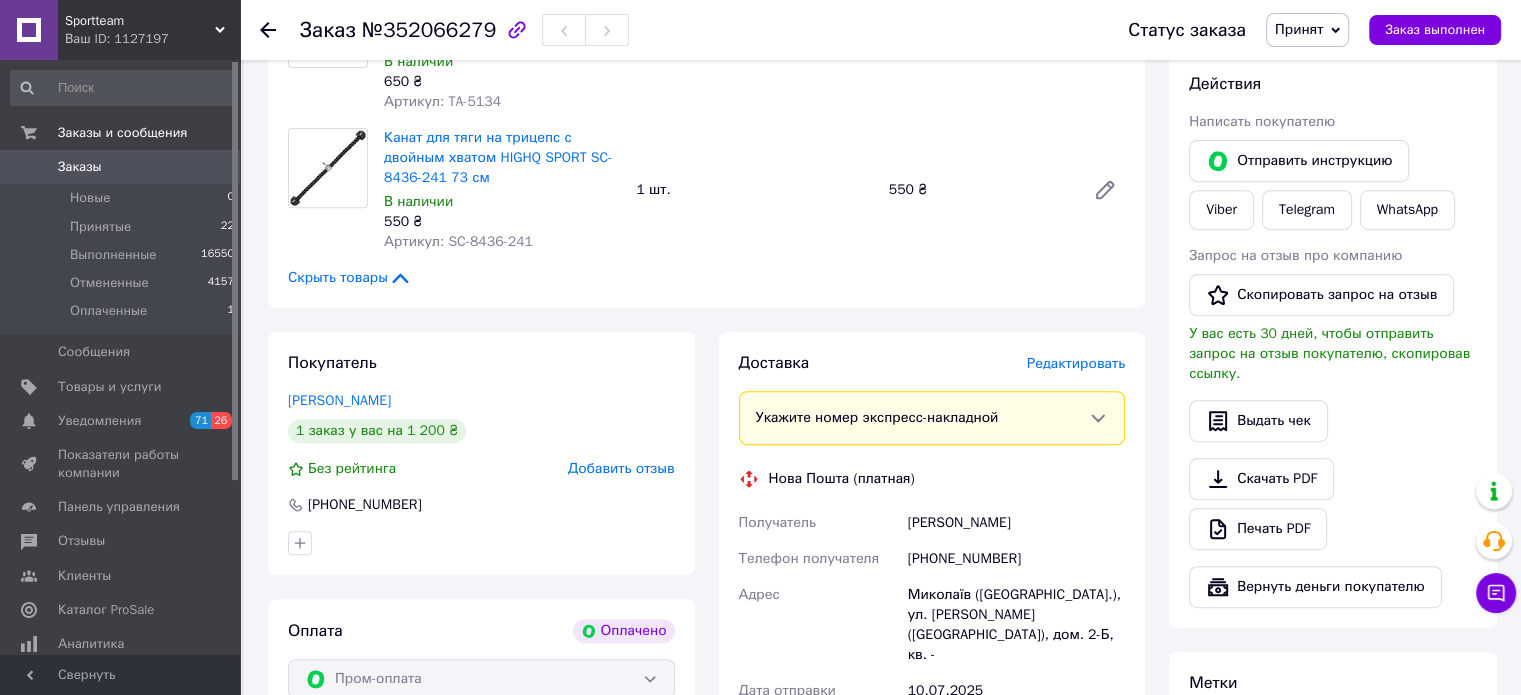 drag, startPoint x: 1041, startPoint y: 514, endPoint x: 907, endPoint y: 518, distance: 134.0597 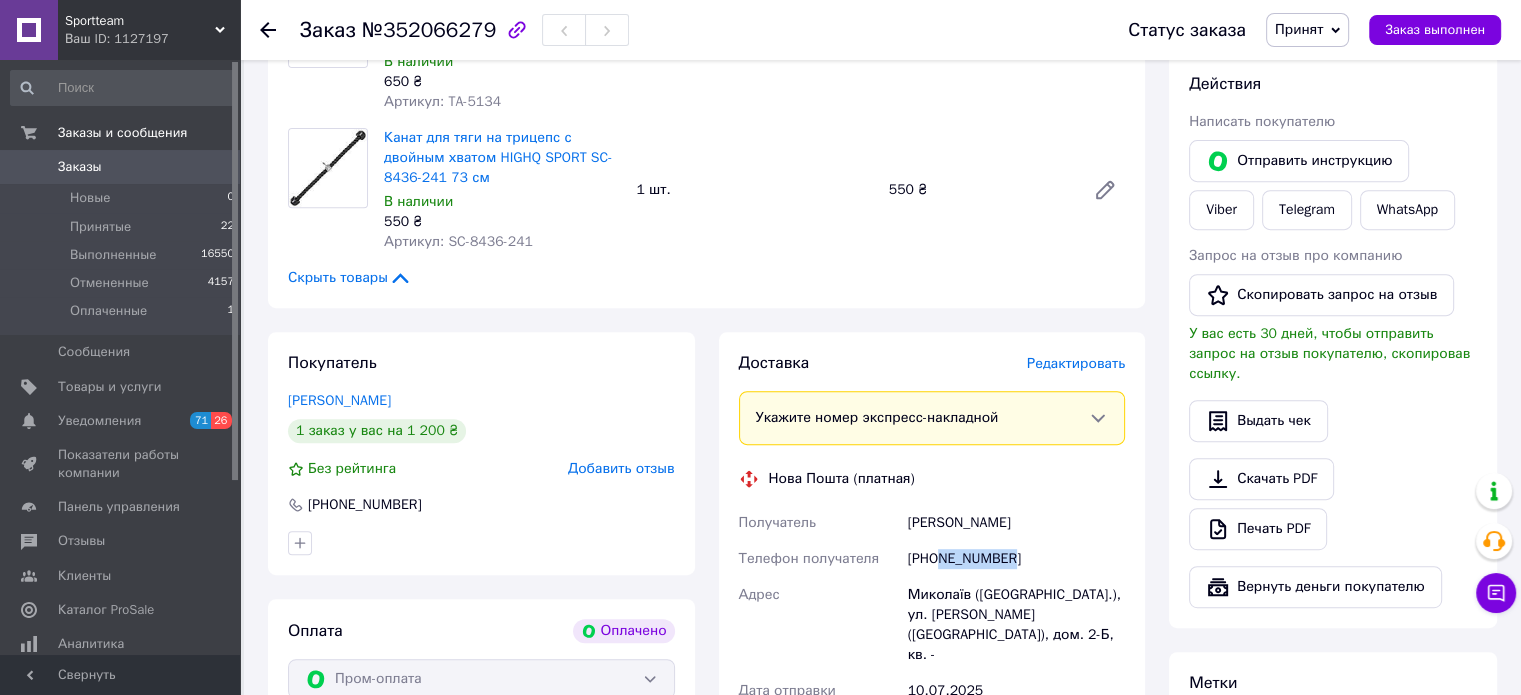 drag, startPoint x: 1015, startPoint y: 567, endPoint x: 938, endPoint y: 560, distance: 77.31753 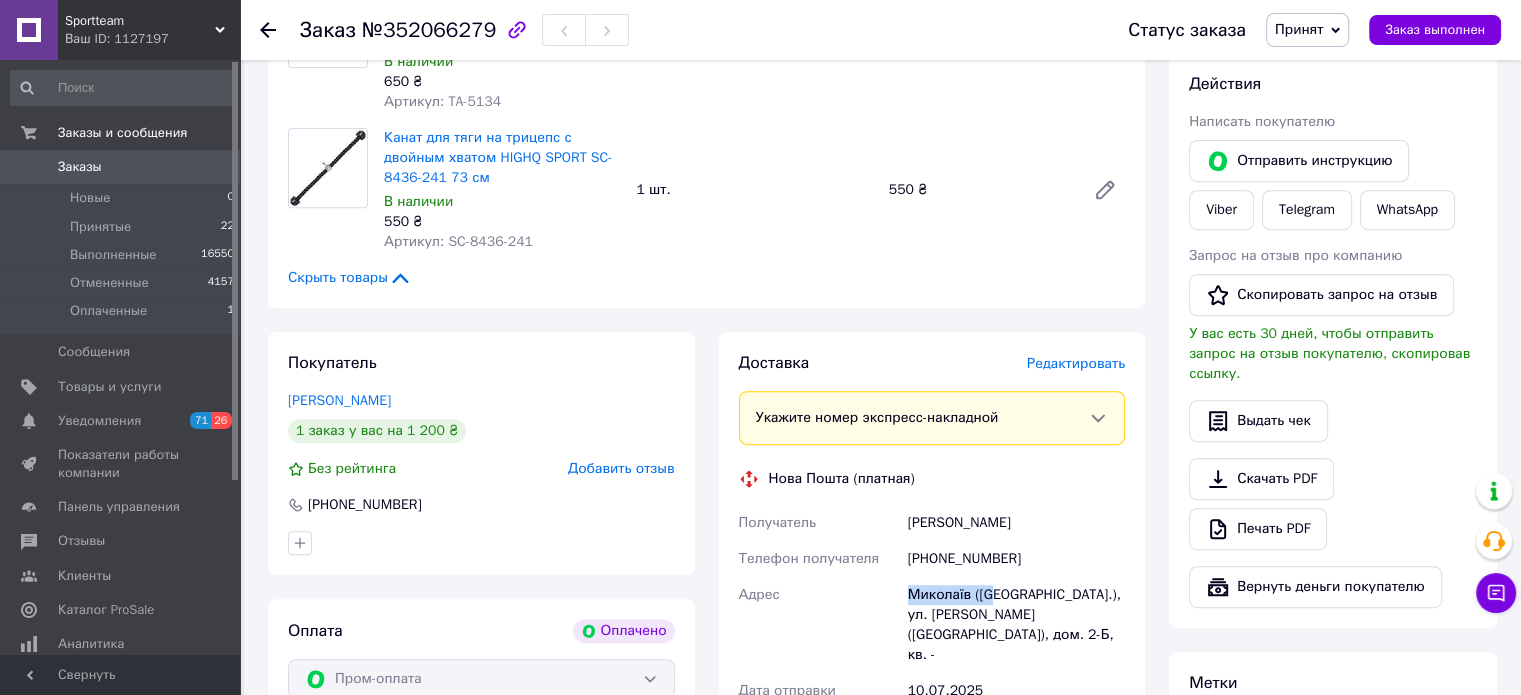 drag, startPoint x: 912, startPoint y: 594, endPoint x: 1000, endPoint y: 605, distance: 88.68484 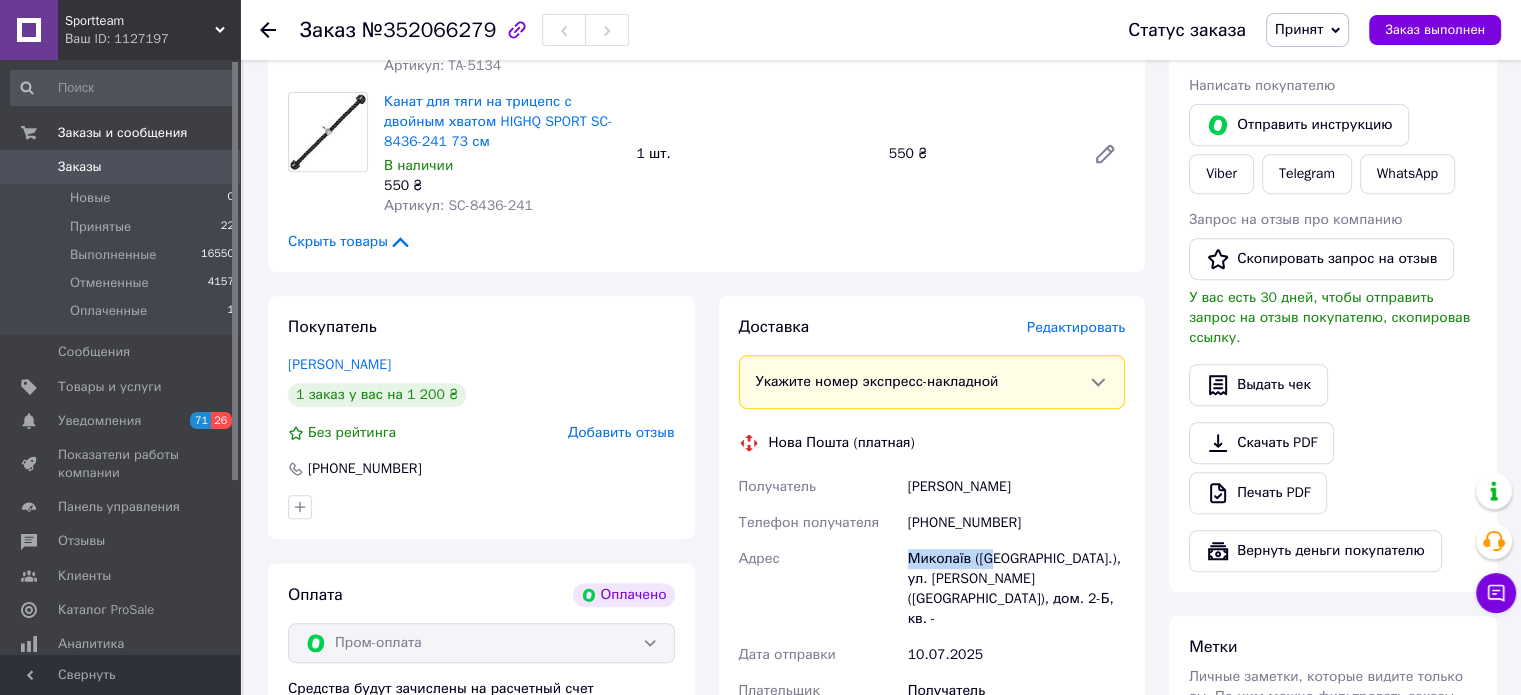 scroll, scrollTop: 900, scrollLeft: 0, axis: vertical 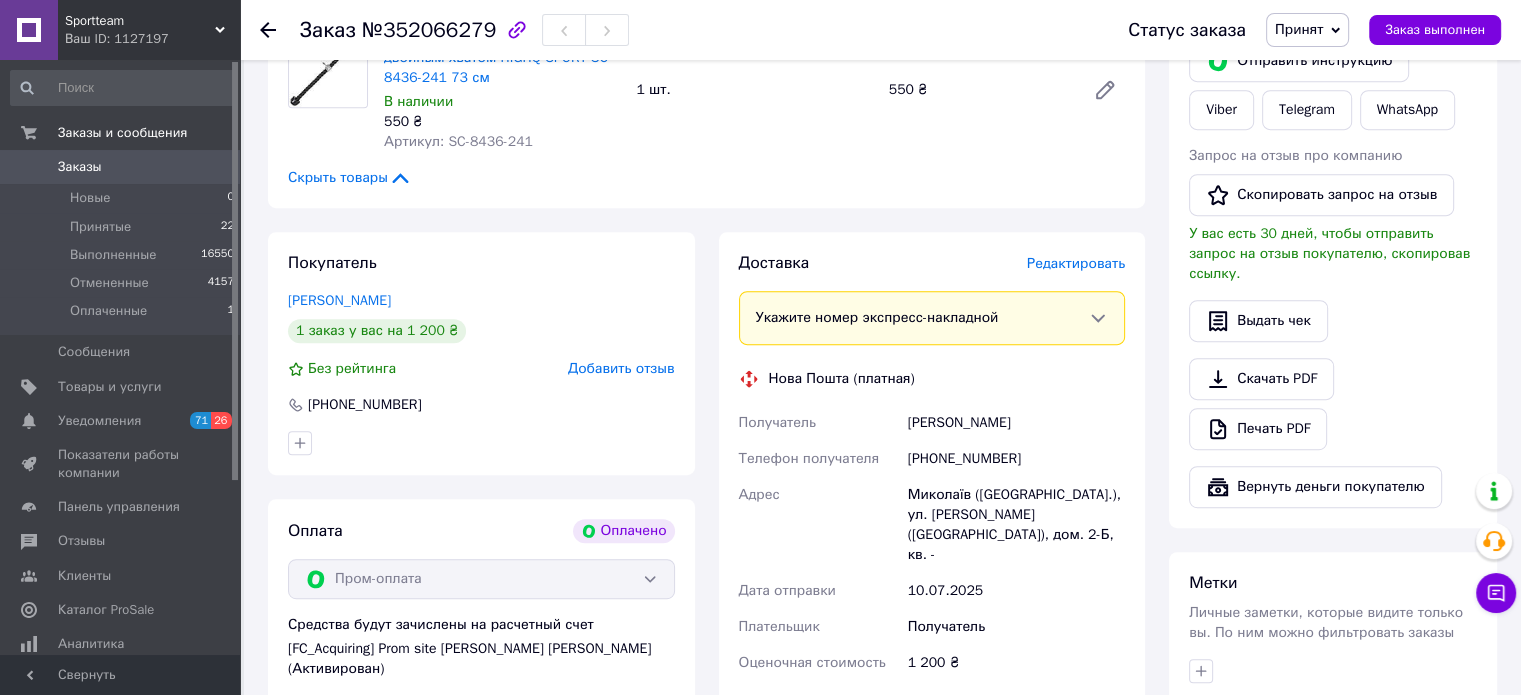 click on "Адрес" at bounding box center [819, 525] 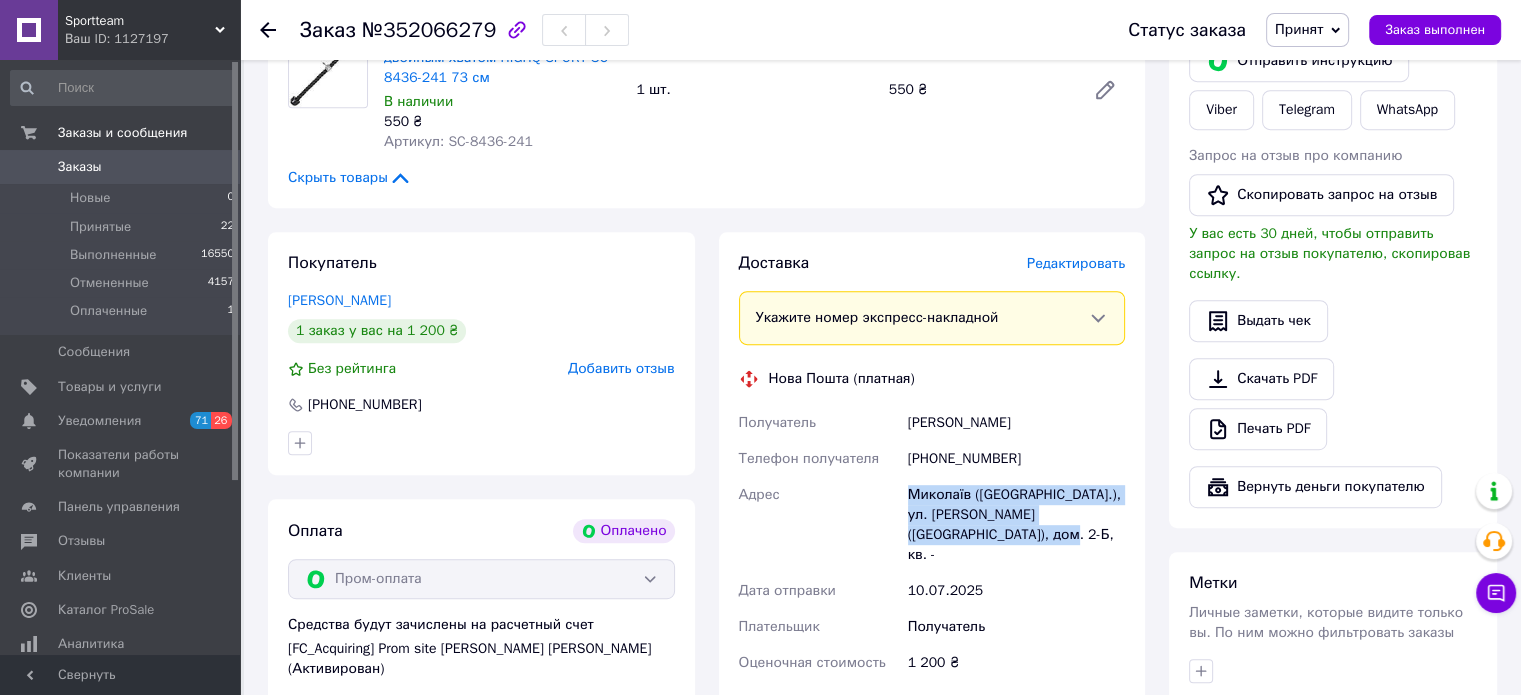 drag, startPoint x: 910, startPoint y: 498, endPoint x: 933, endPoint y: 530, distance: 39.40812 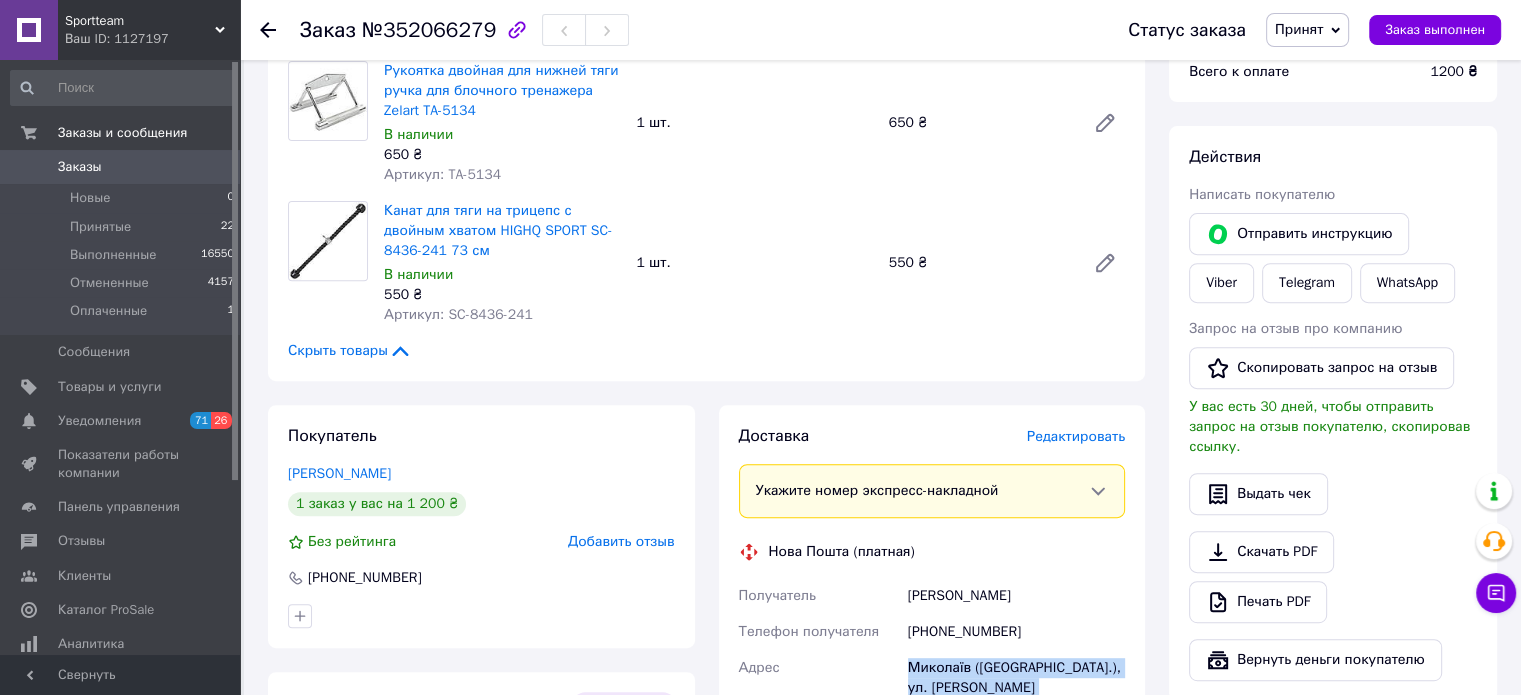 scroll, scrollTop: 700, scrollLeft: 0, axis: vertical 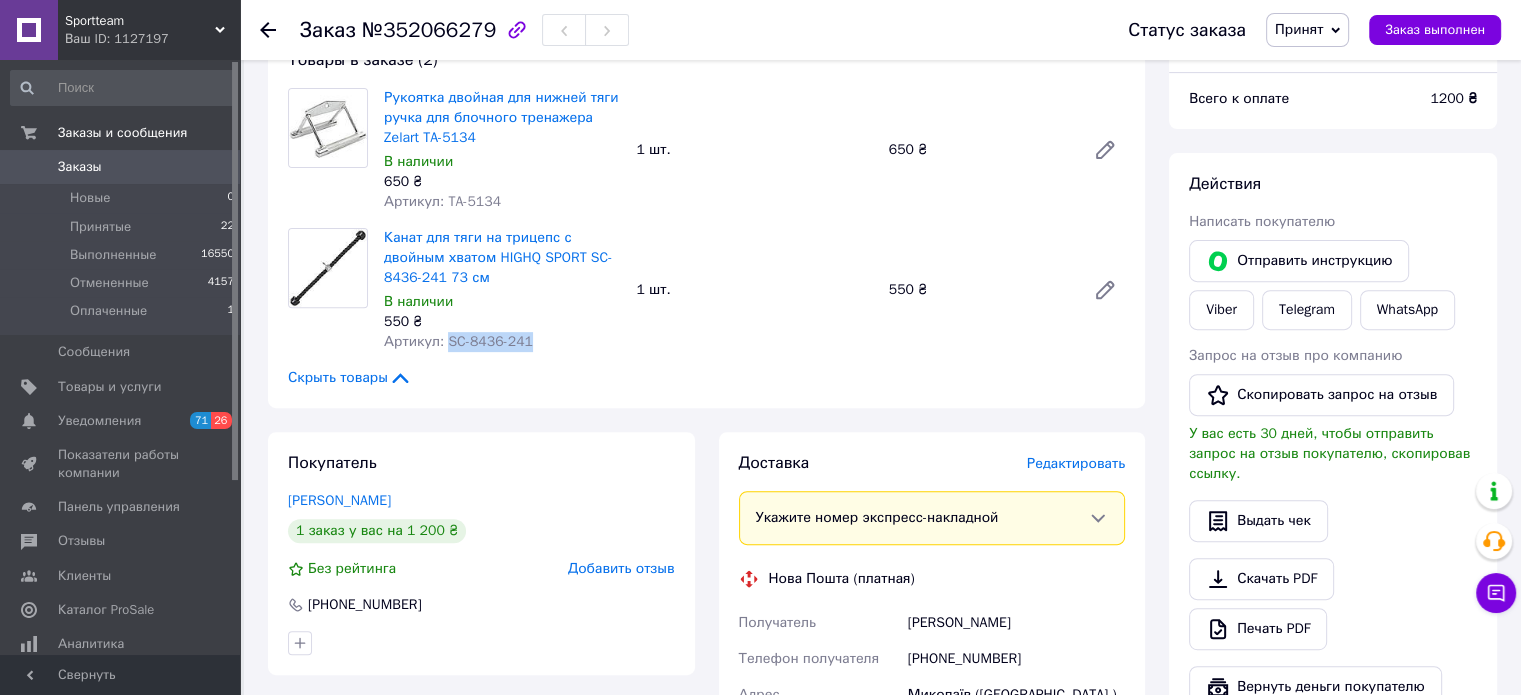 drag, startPoint x: 531, startPoint y: 353, endPoint x: 446, endPoint y: 351, distance: 85.02353 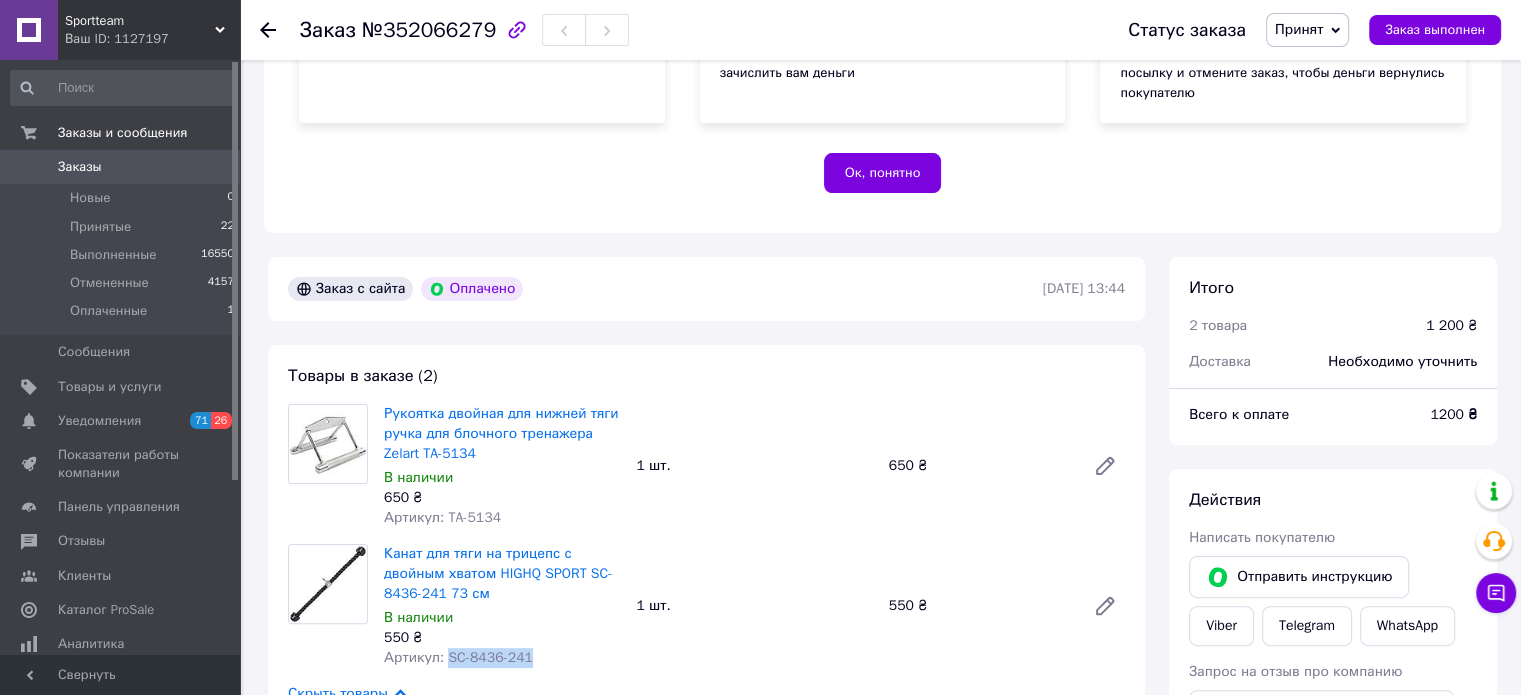 scroll, scrollTop: 200, scrollLeft: 0, axis: vertical 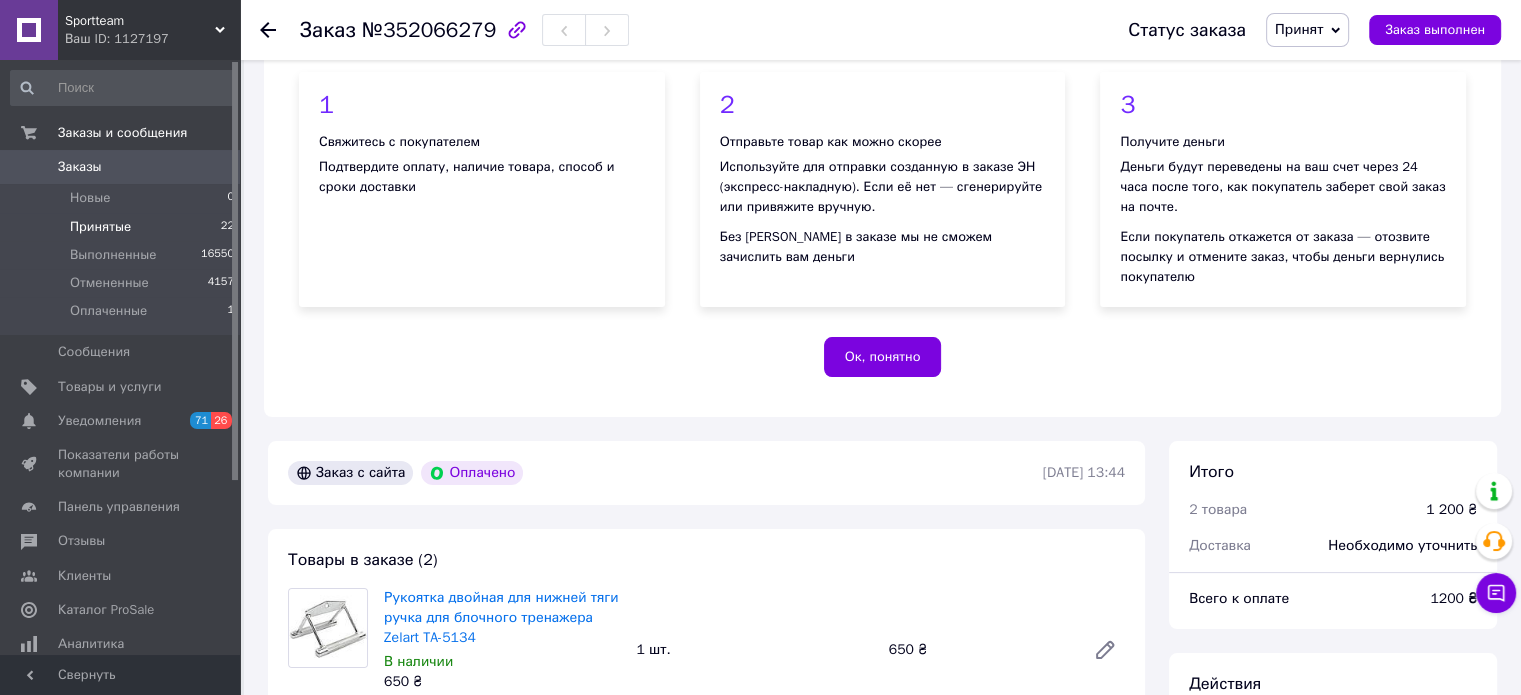 click on "Принятые 22" at bounding box center (123, 227) 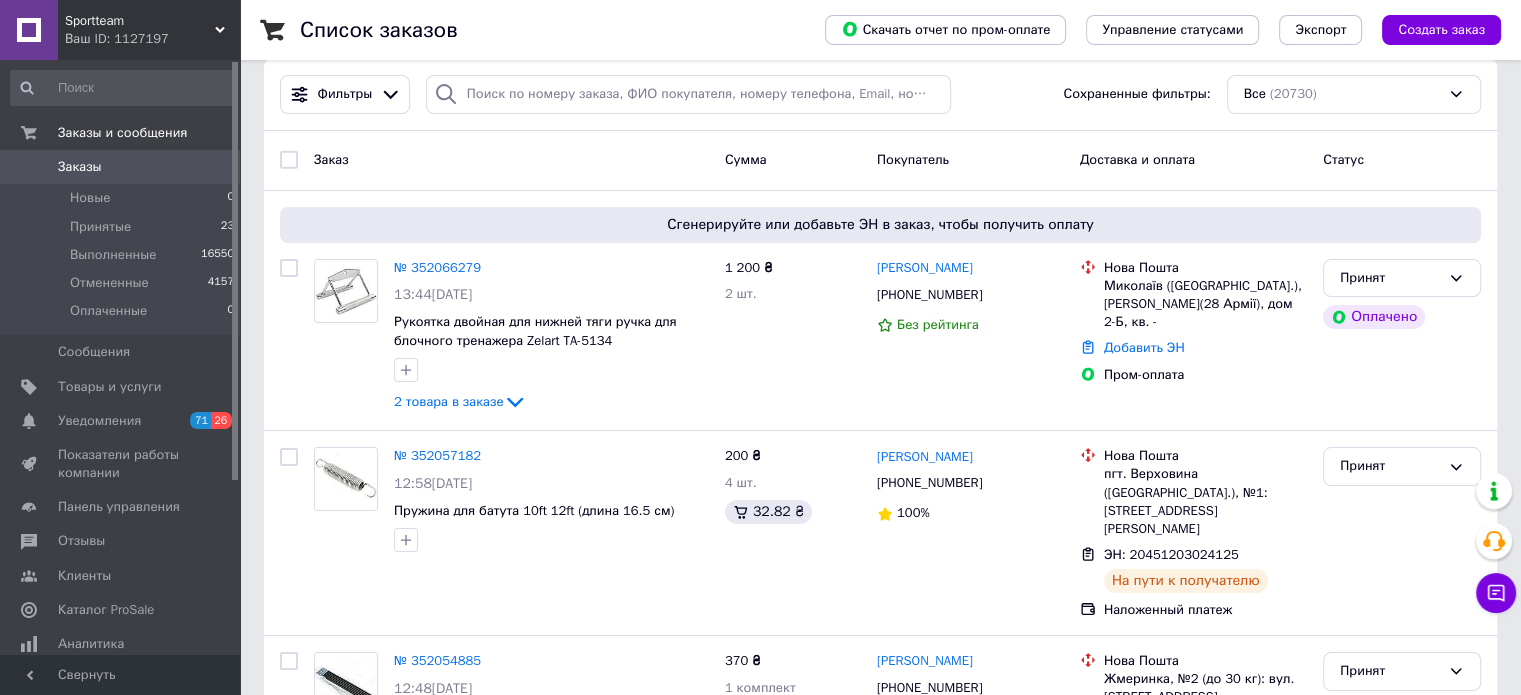 scroll, scrollTop: 8635, scrollLeft: 0, axis: vertical 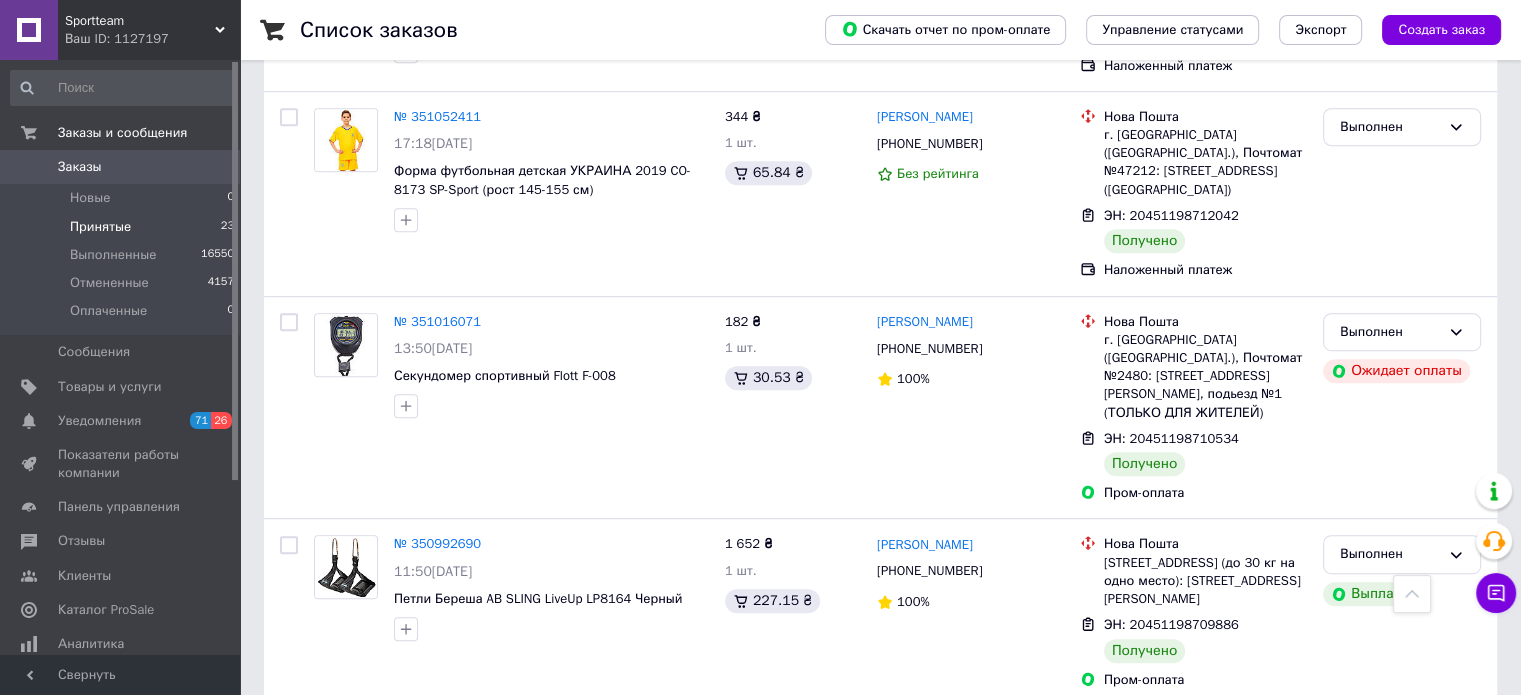 click on "Принятые 23" at bounding box center (123, 227) 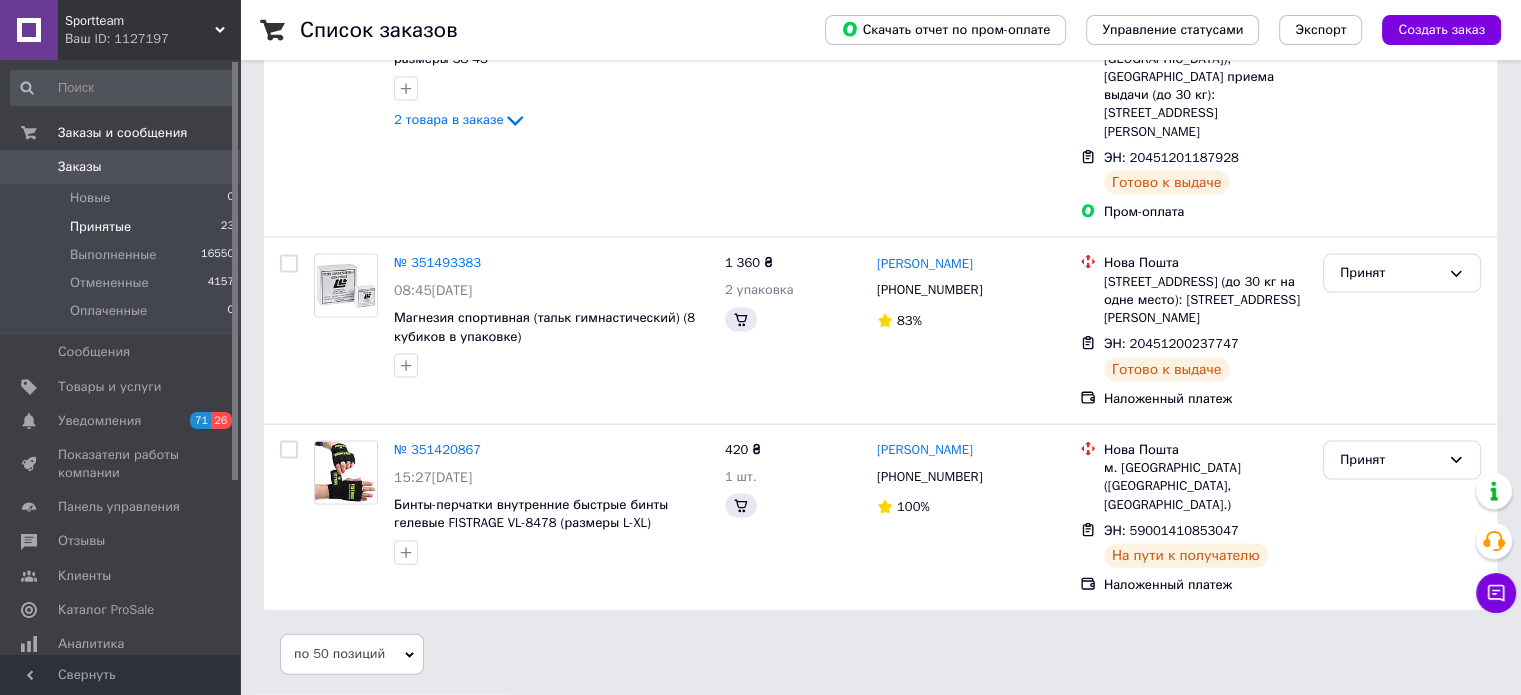 scroll, scrollTop: 0, scrollLeft: 0, axis: both 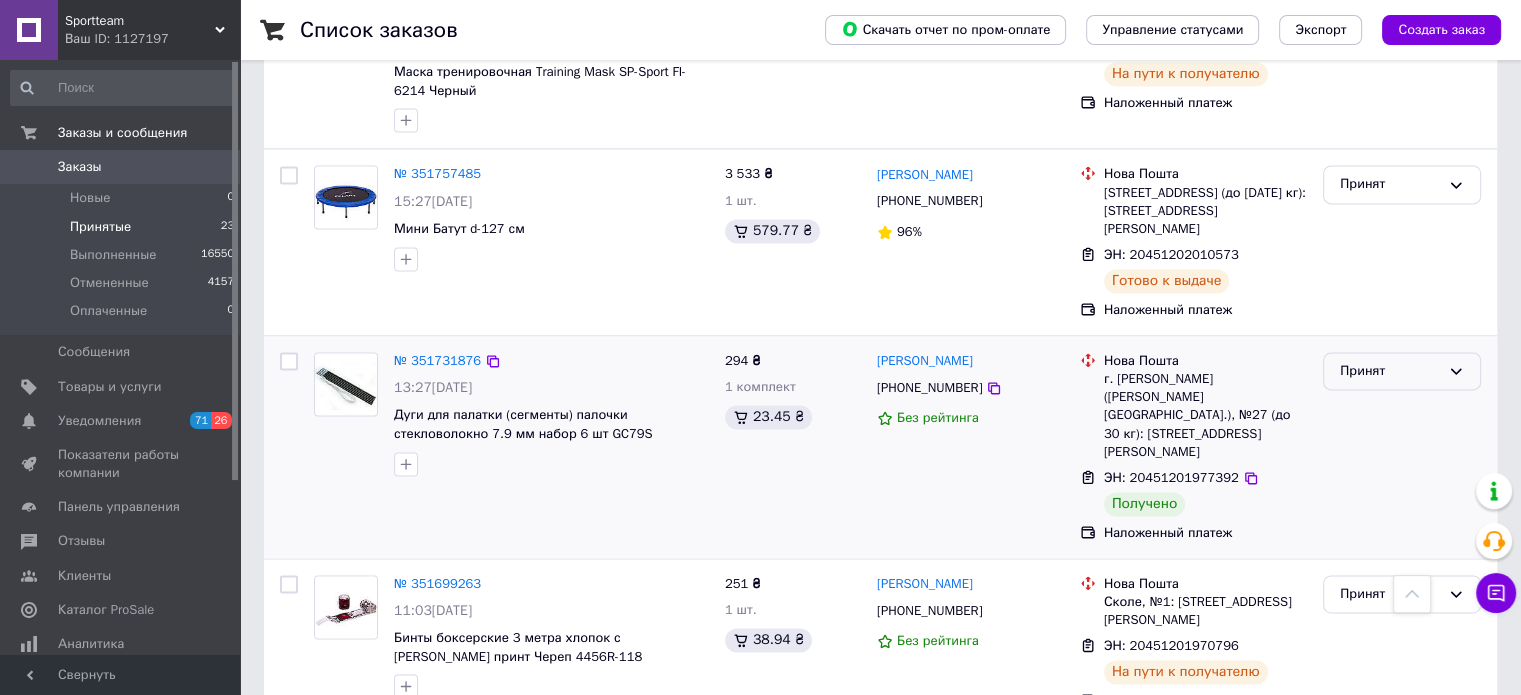 click on "Принят" at bounding box center [1390, 371] 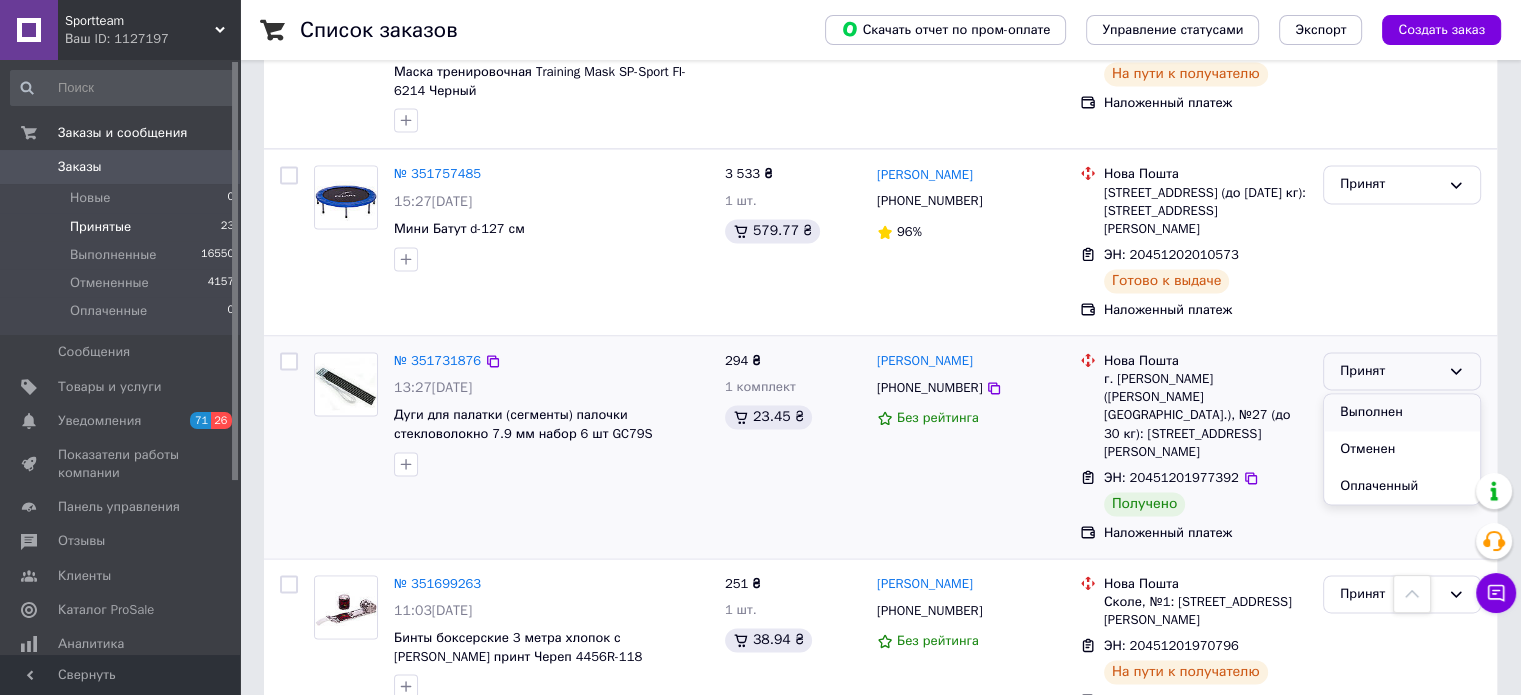 click on "Выполнен" at bounding box center (1402, 412) 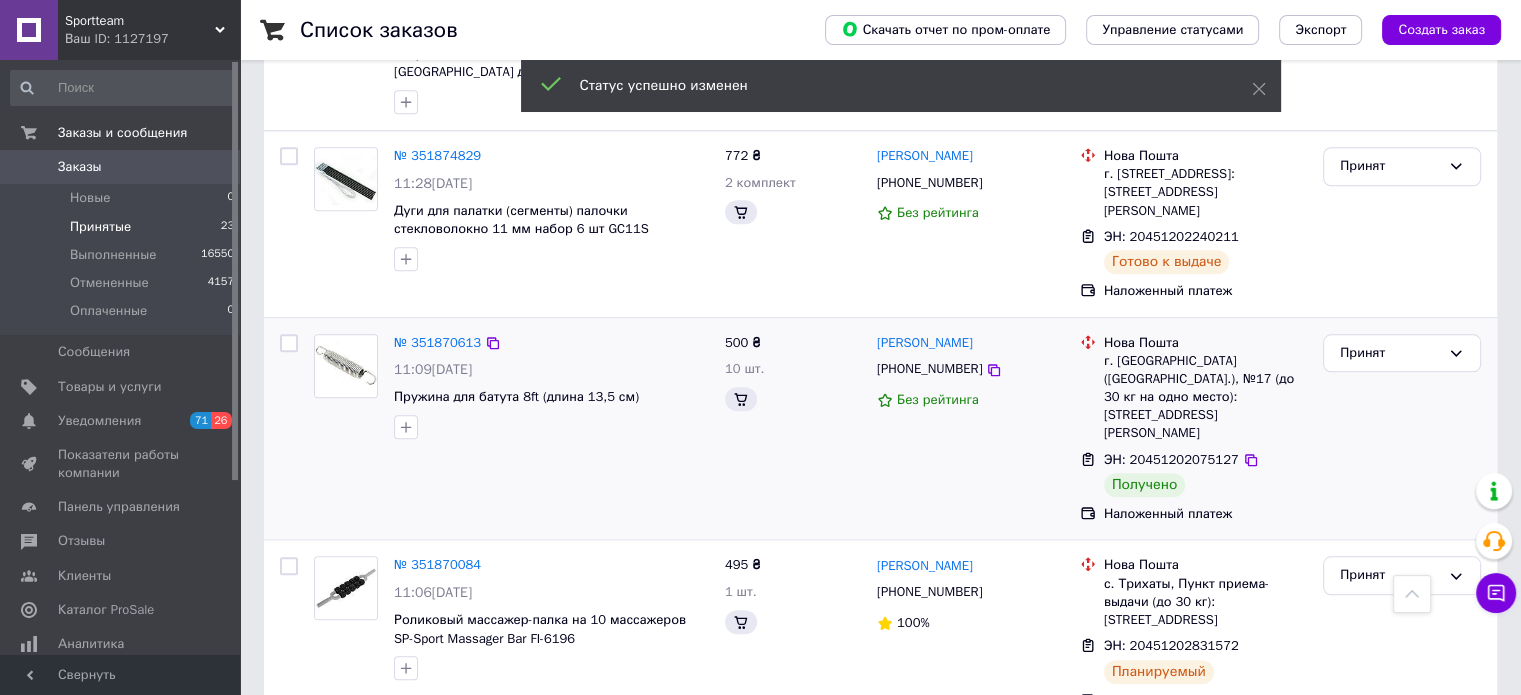 scroll, scrollTop: 1843, scrollLeft: 0, axis: vertical 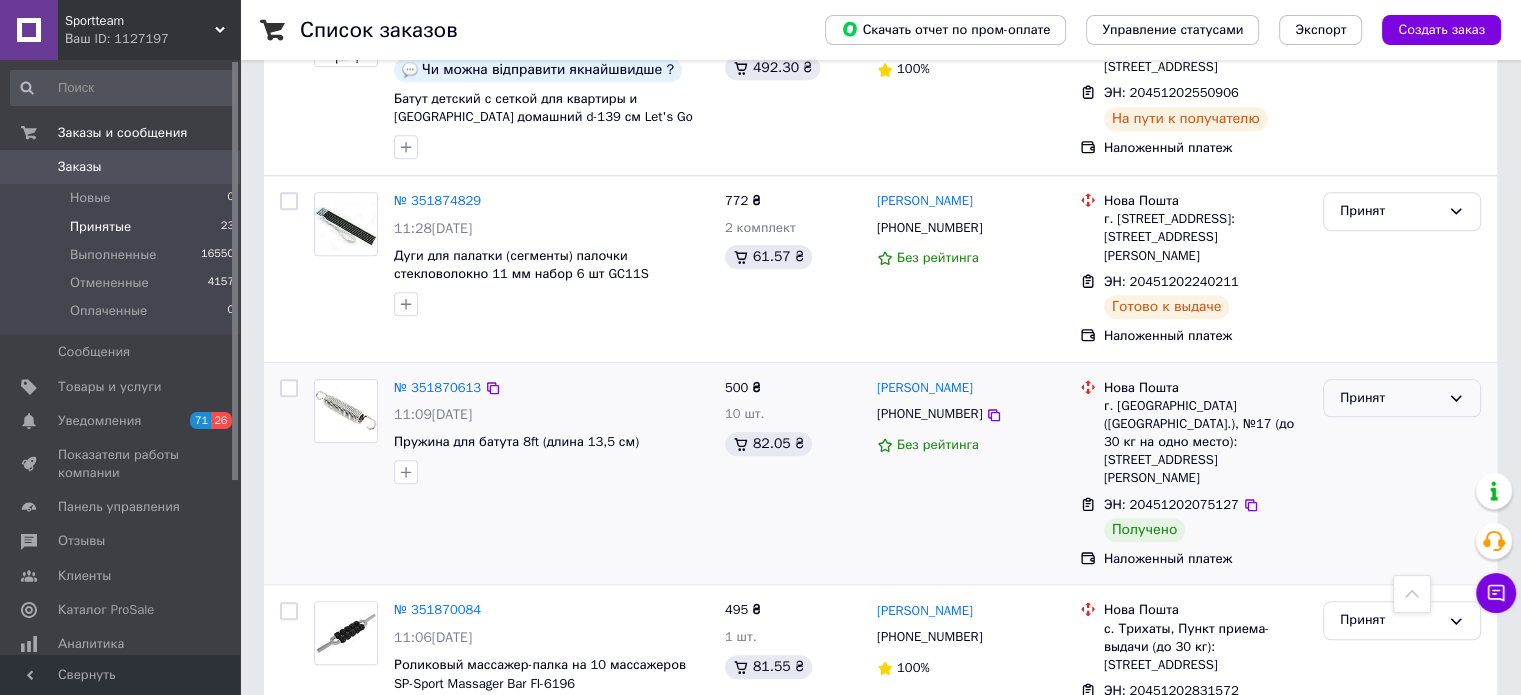 click on "Принят" at bounding box center [1390, 398] 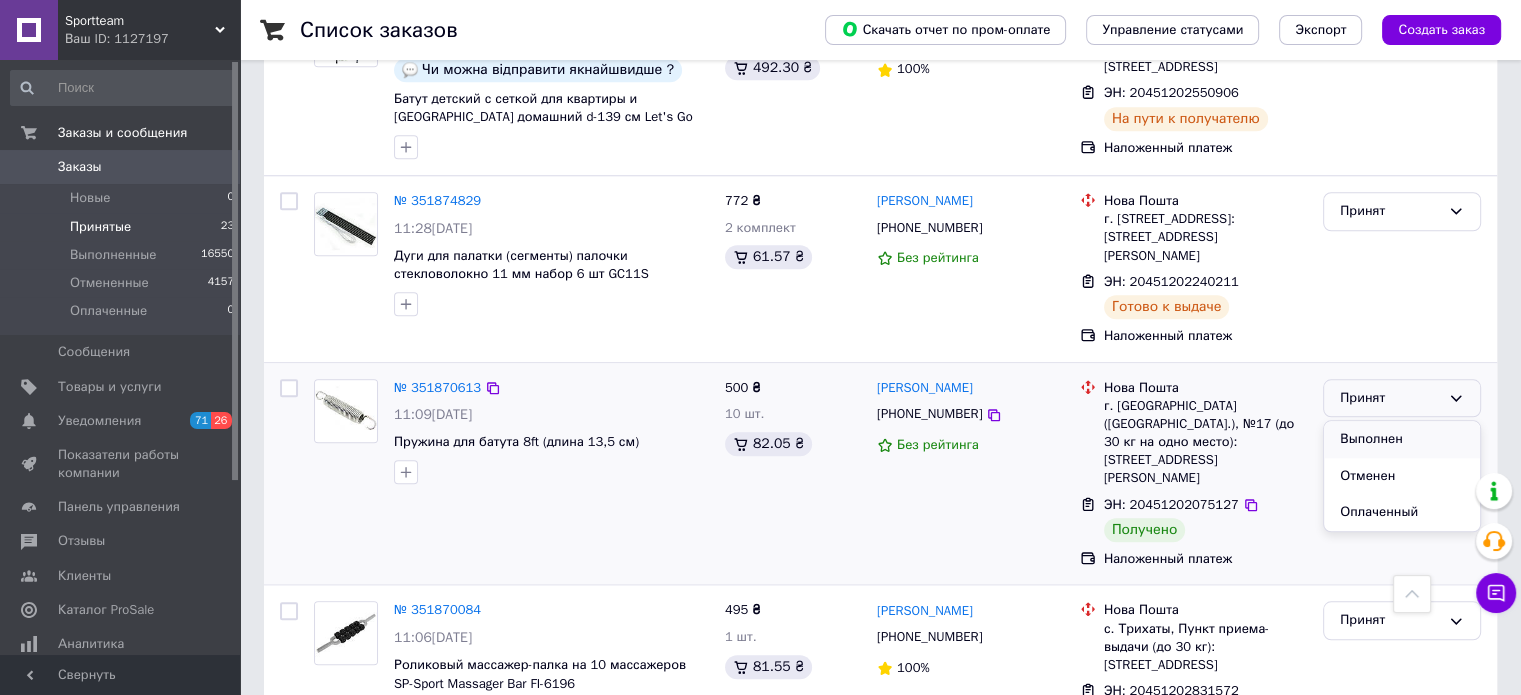 click on "Выполнен" at bounding box center [1402, 439] 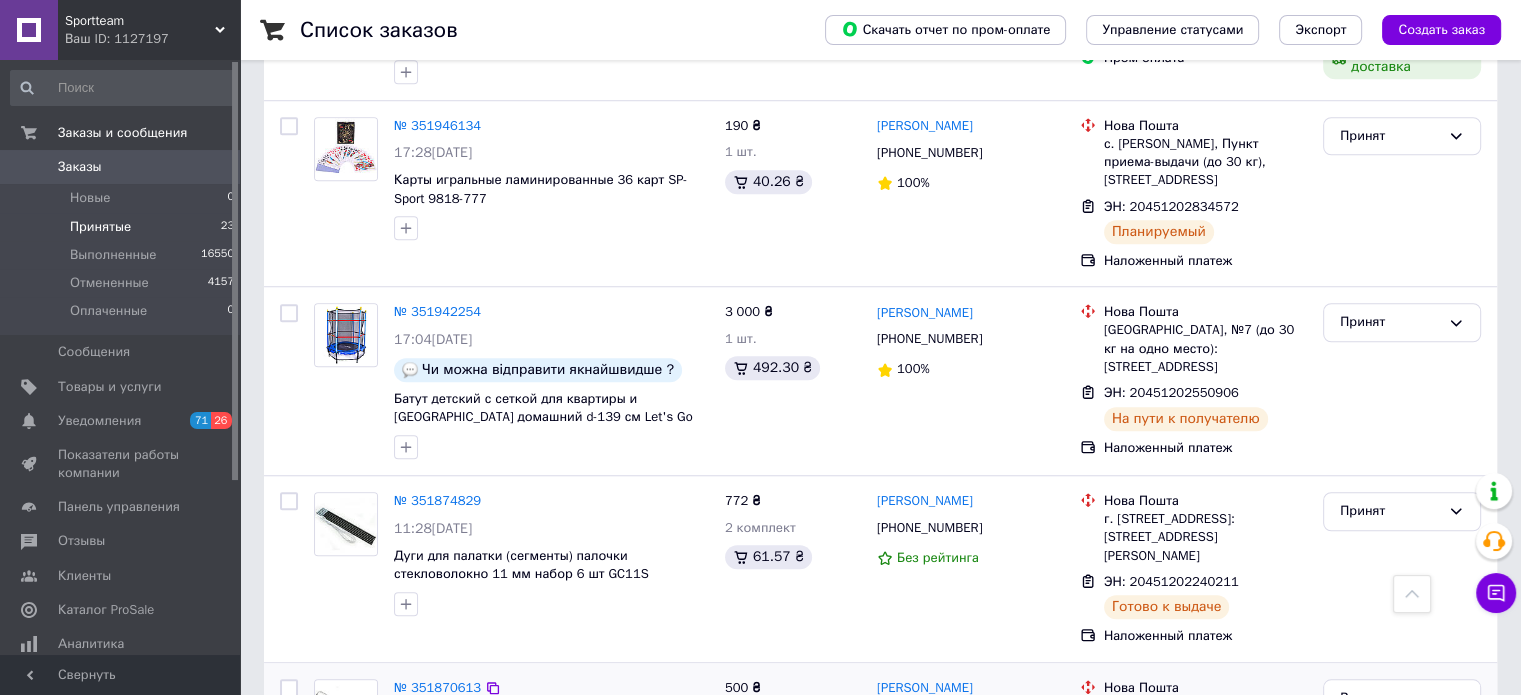 scroll, scrollTop: 1443, scrollLeft: 0, axis: vertical 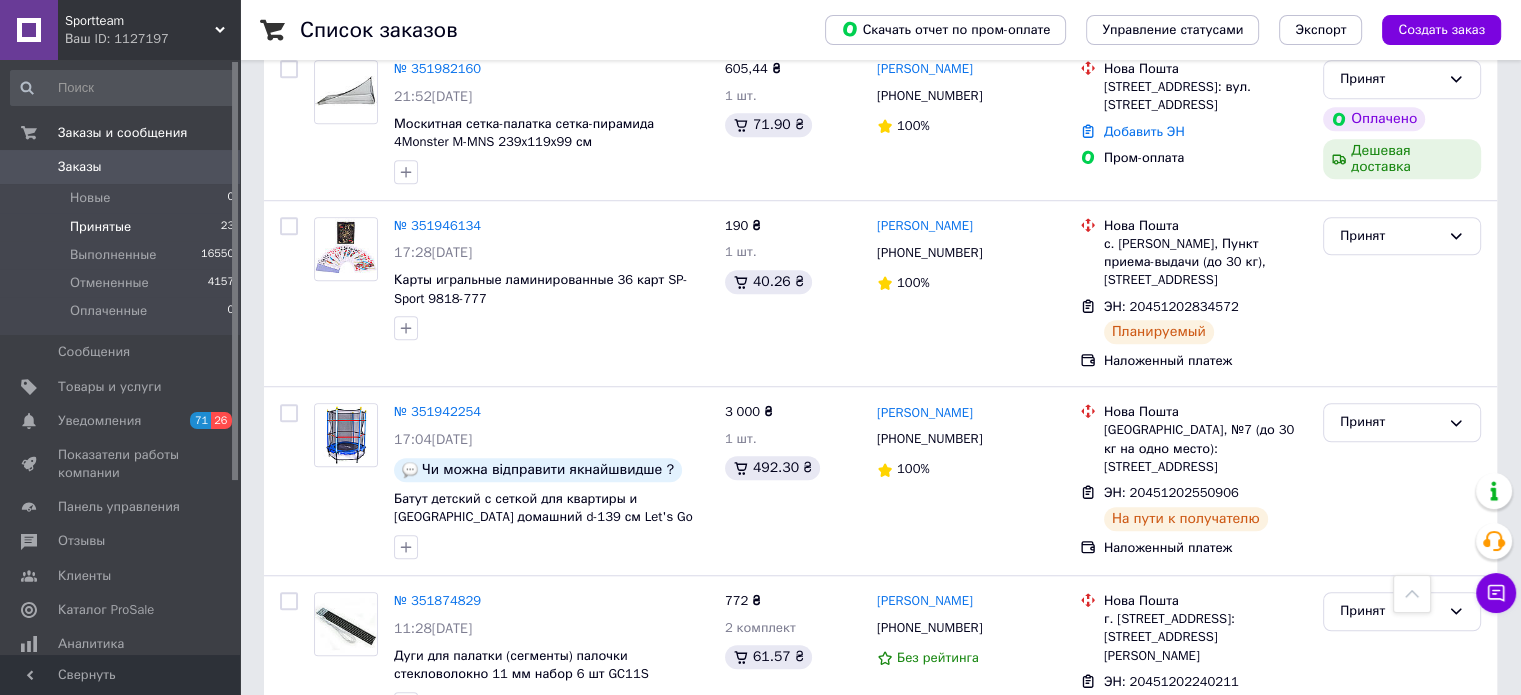 click 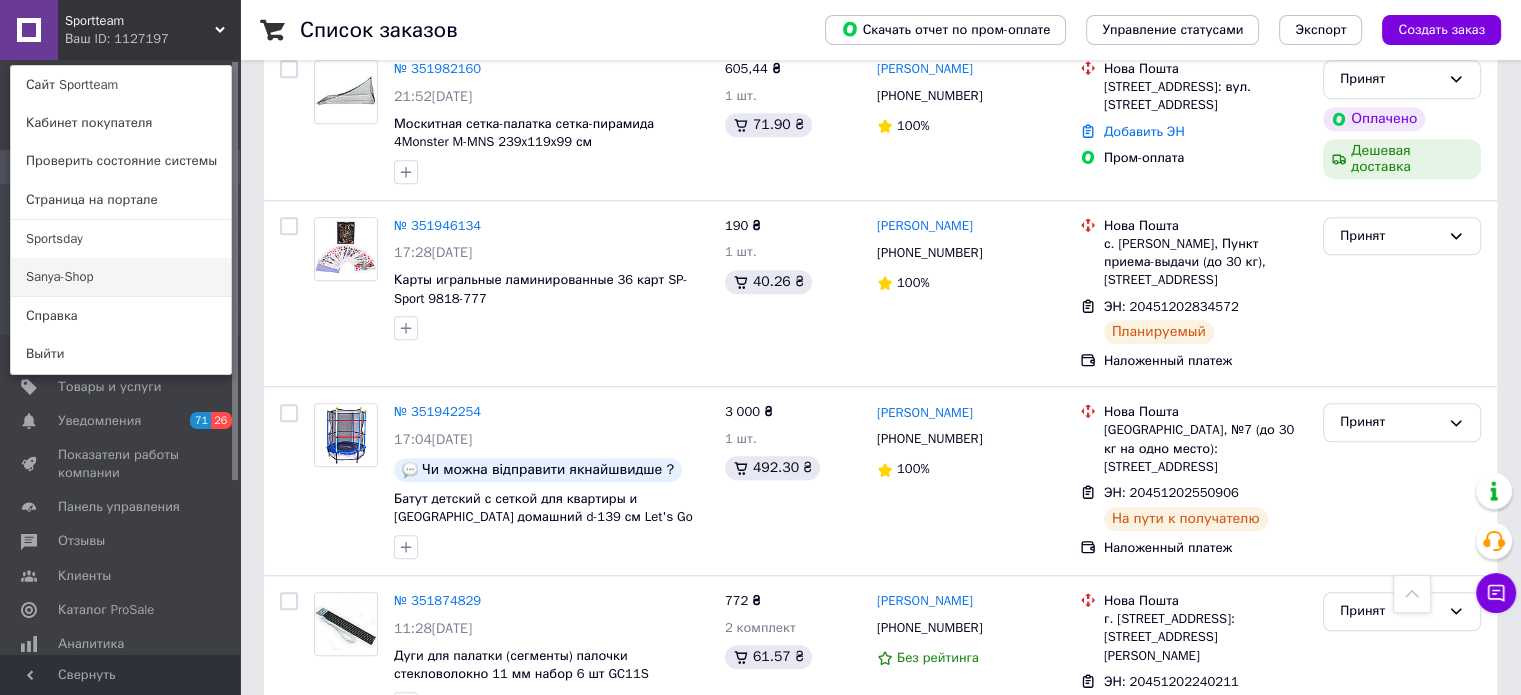 click on "Sanya-Shop" at bounding box center [121, 277] 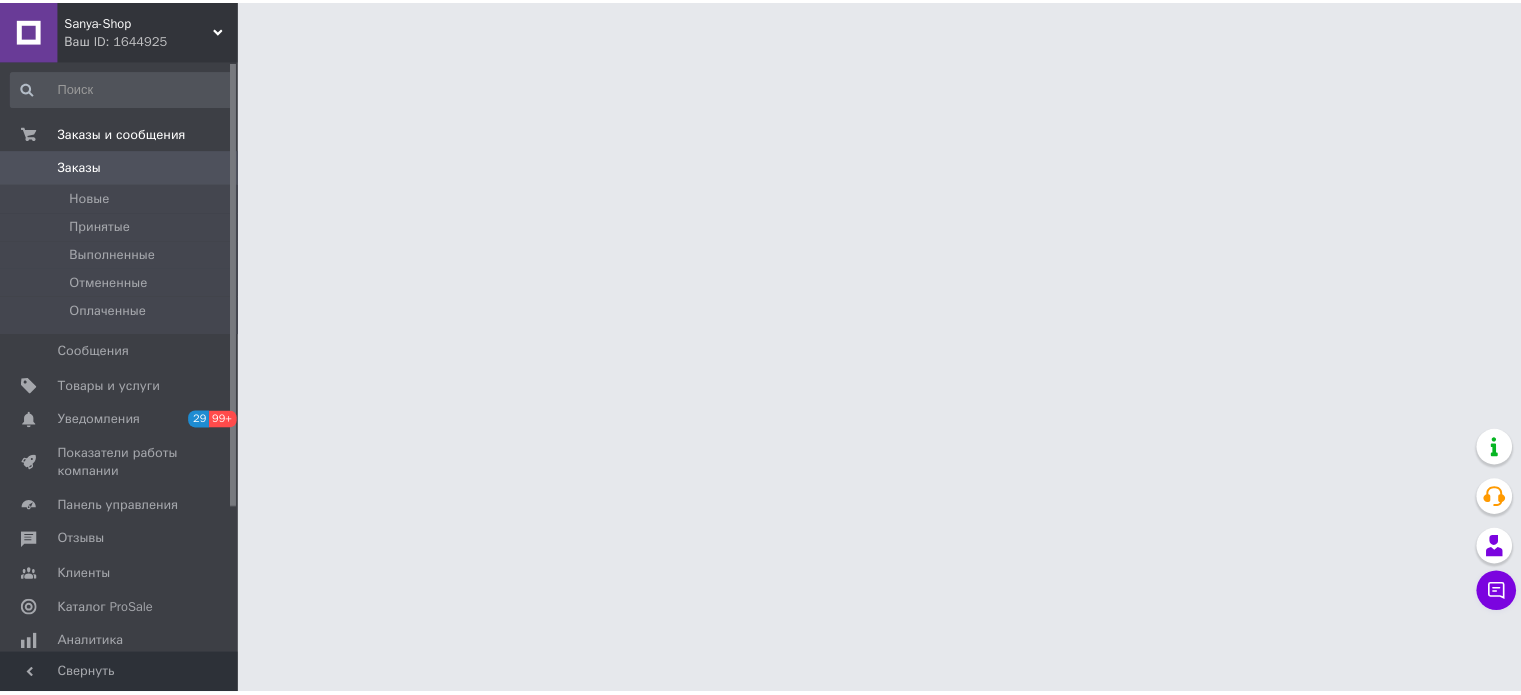 scroll, scrollTop: 0, scrollLeft: 0, axis: both 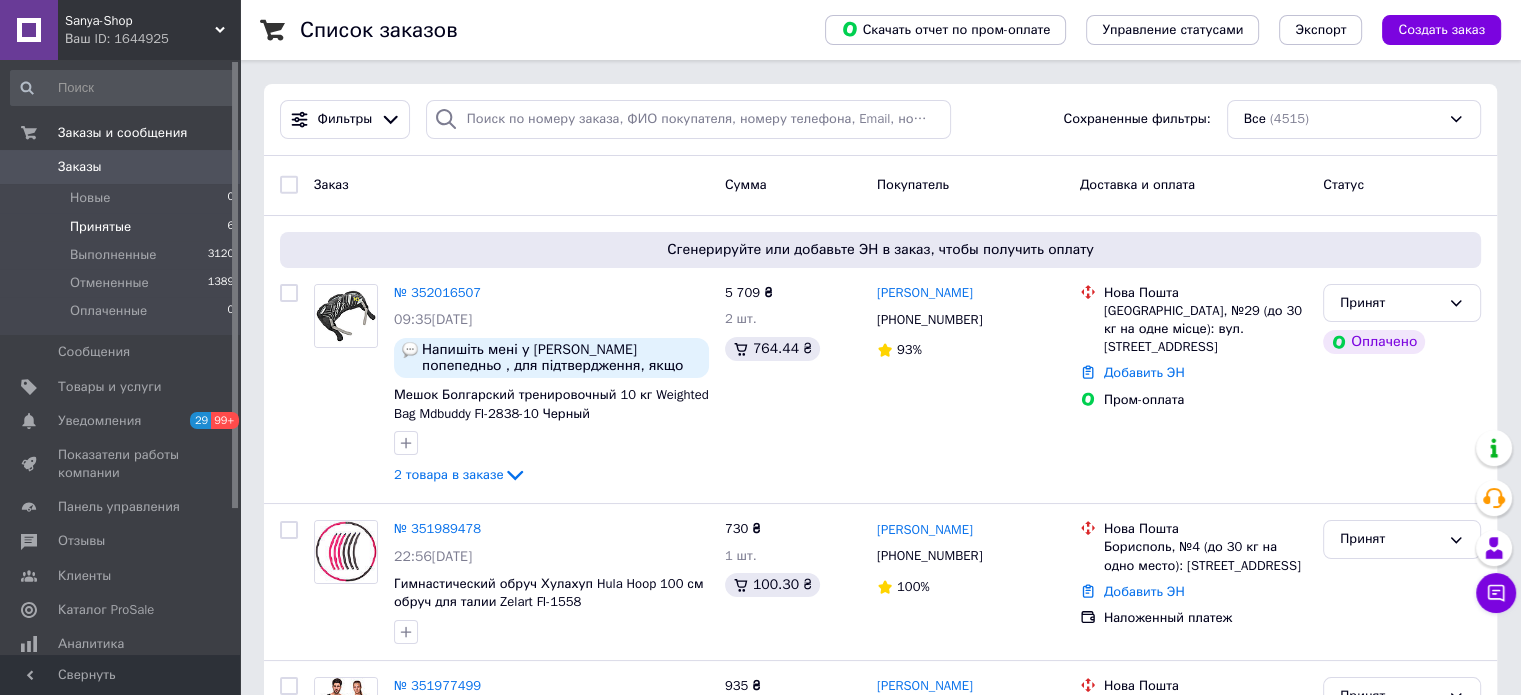 click on "Принятые 6" at bounding box center (123, 227) 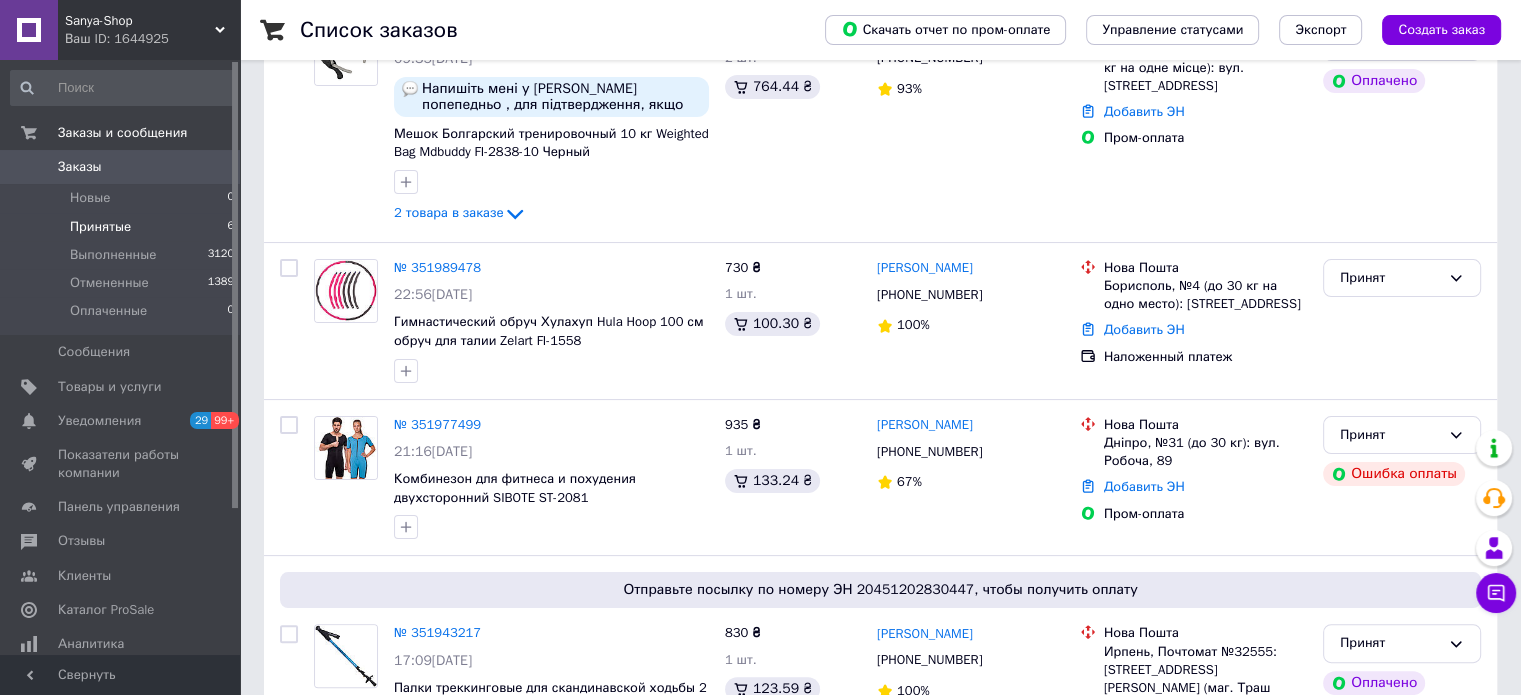 scroll, scrollTop: 863, scrollLeft: 0, axis: vertical 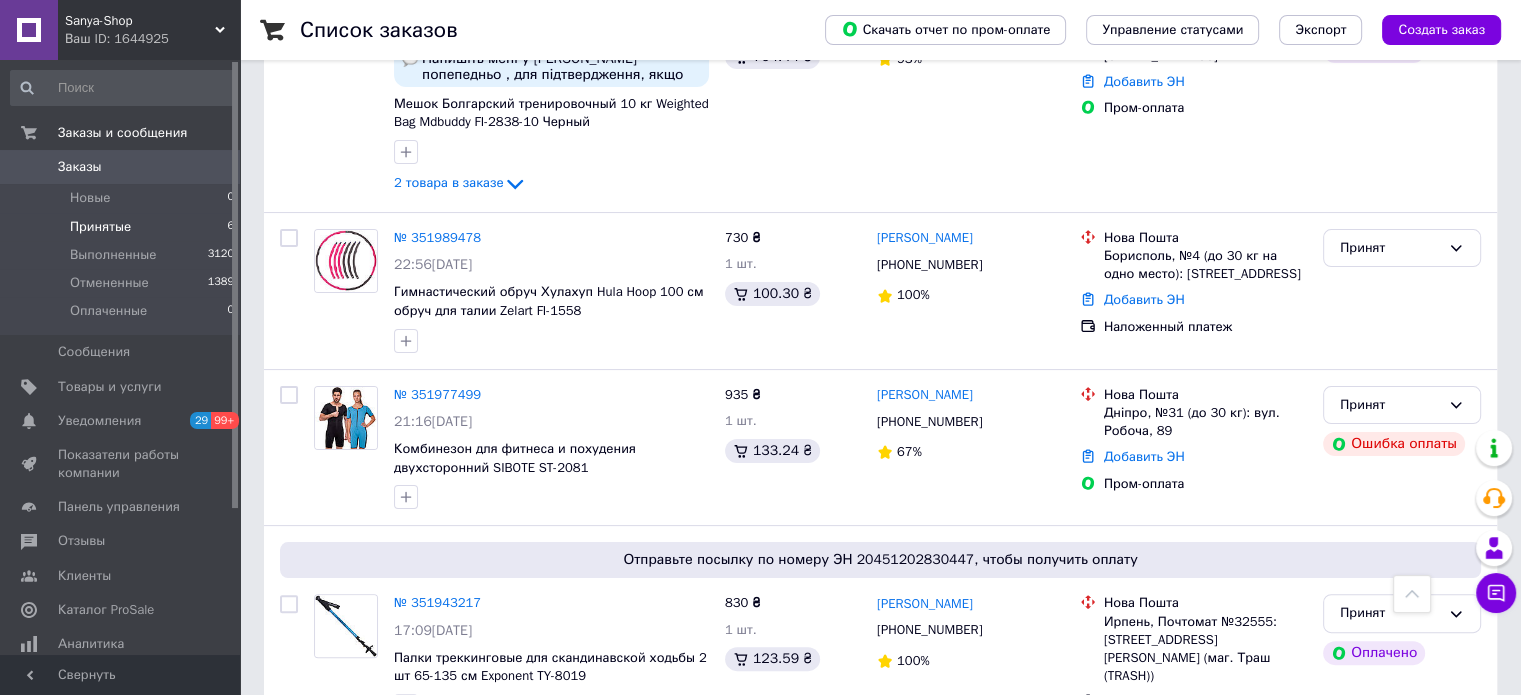 click on "Sanya-Shop Ваш ID: 1644925" at bounding box center (149, 30) 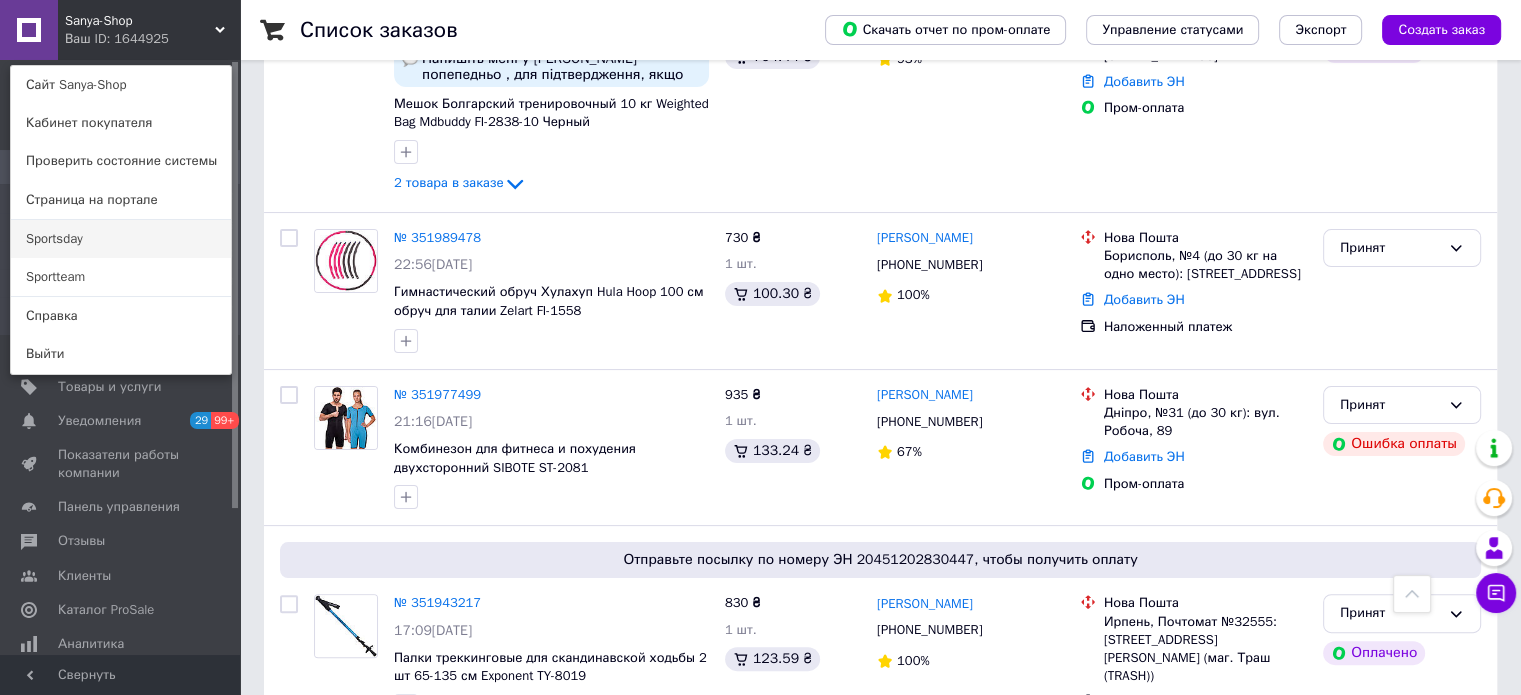 click on "Sportsday" at bounding box center [121, 239] 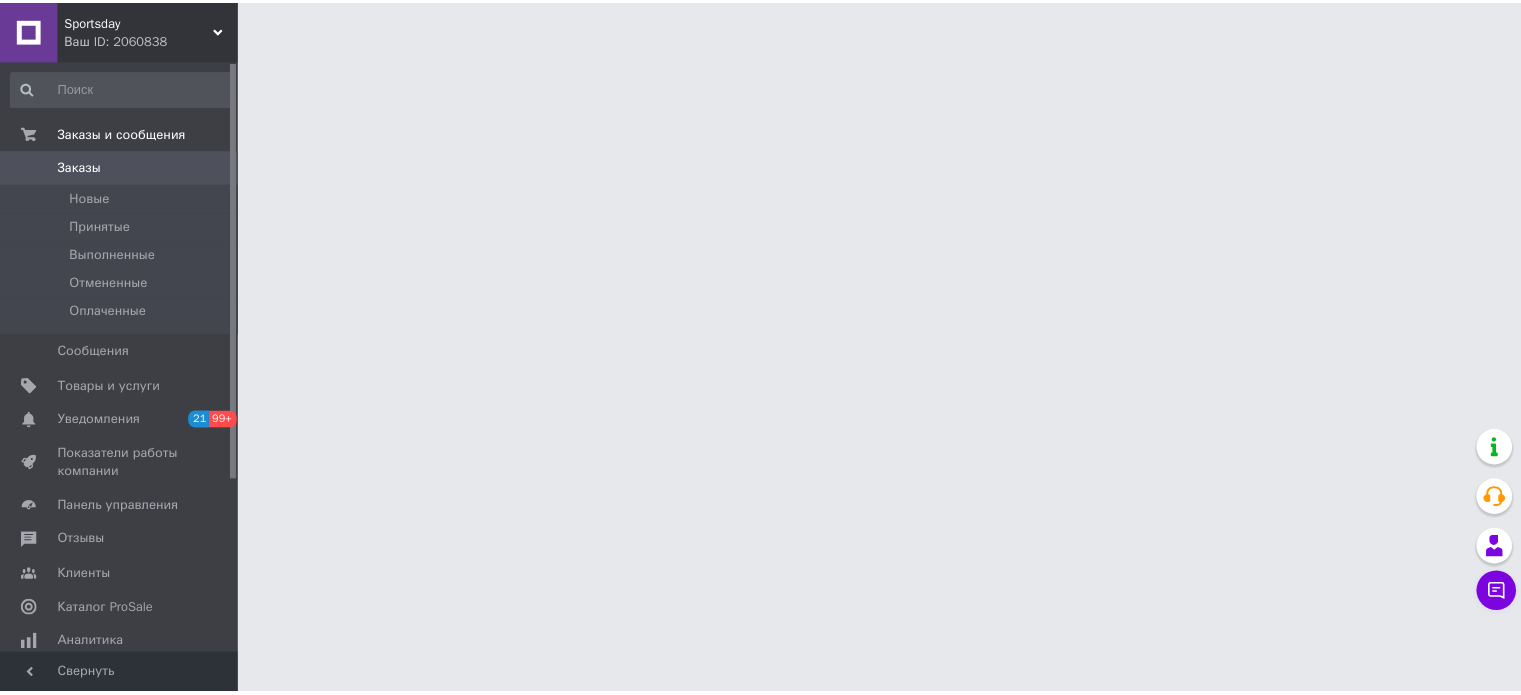 scroll, scrollTop: 0, scrollLeft: 0, axis: both 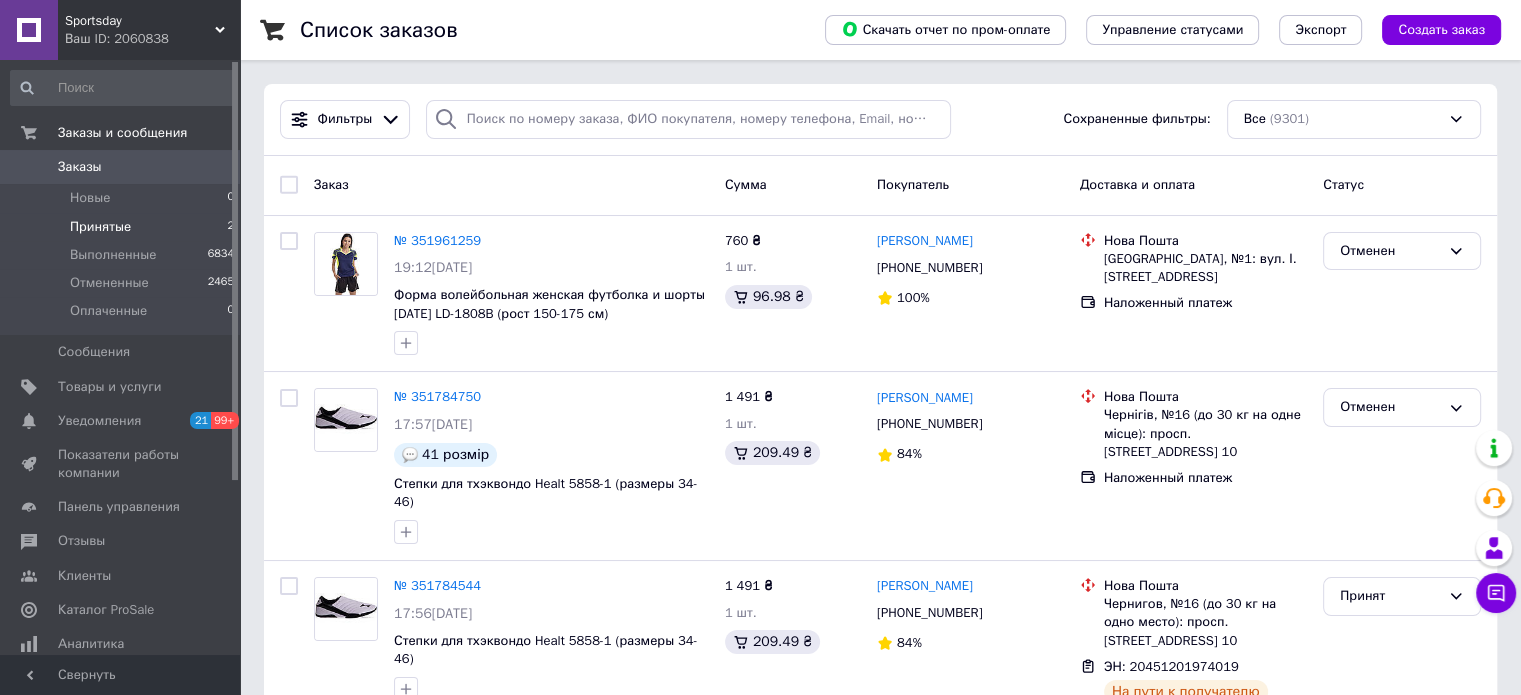 click on "Принятые 2" at bounding box center [123, 227] 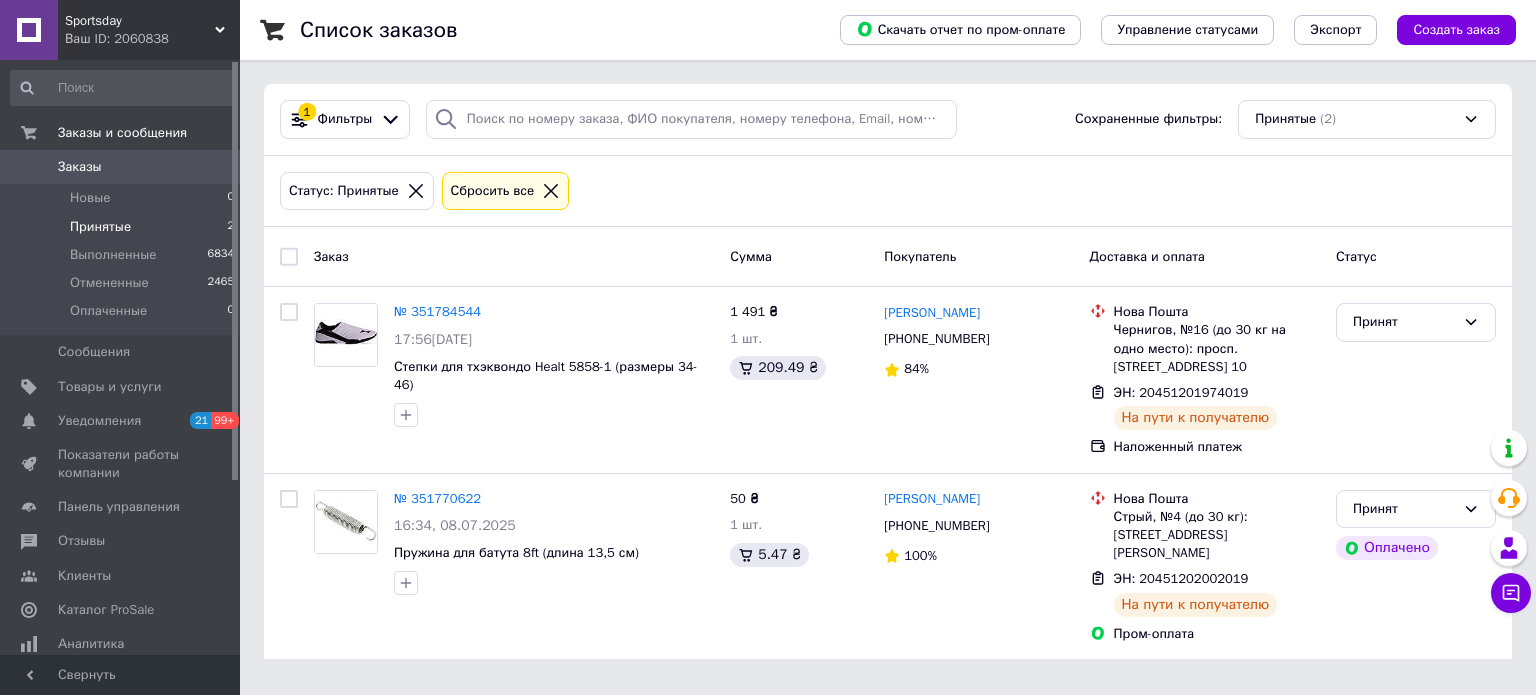 click on "Заказы" at bounding box center [121, 167] 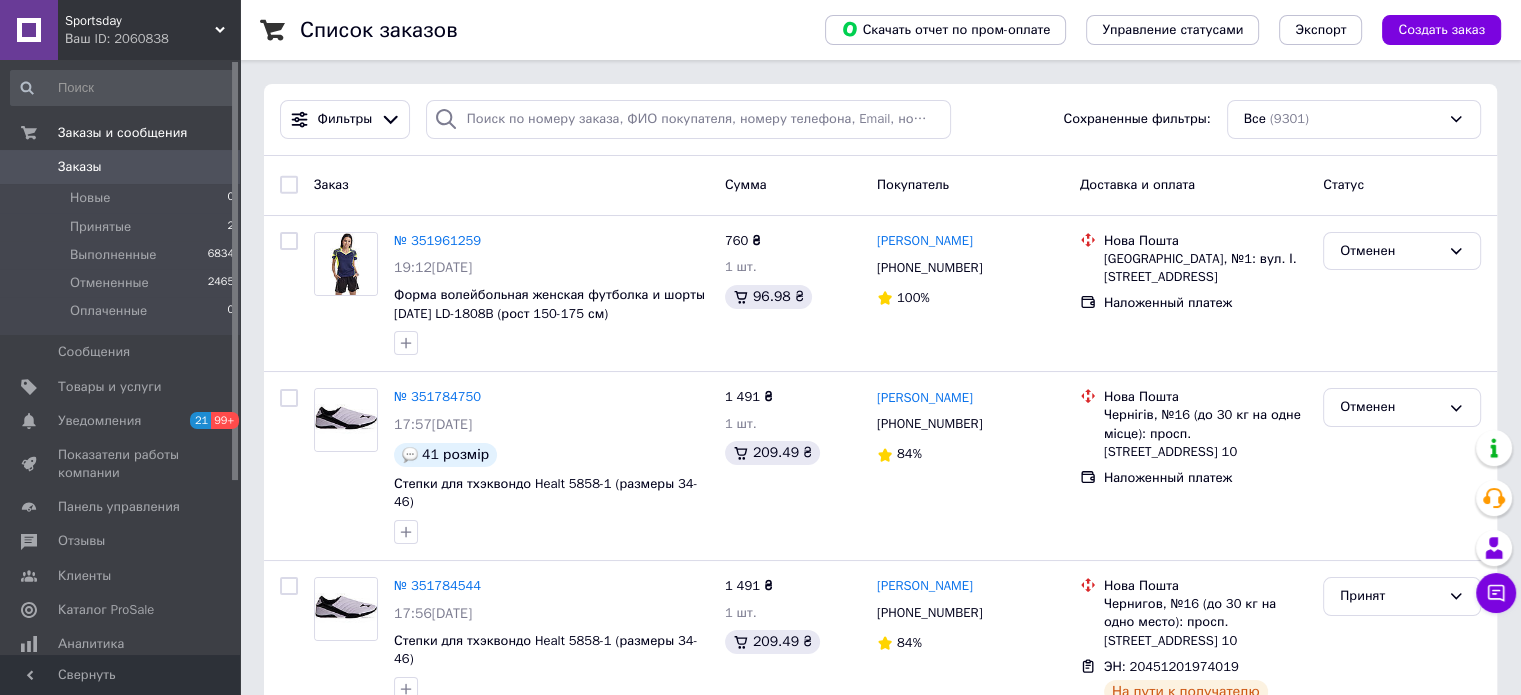 click on "Sportsday Ваш ID: 2060838" at bounding box center (149, 30) 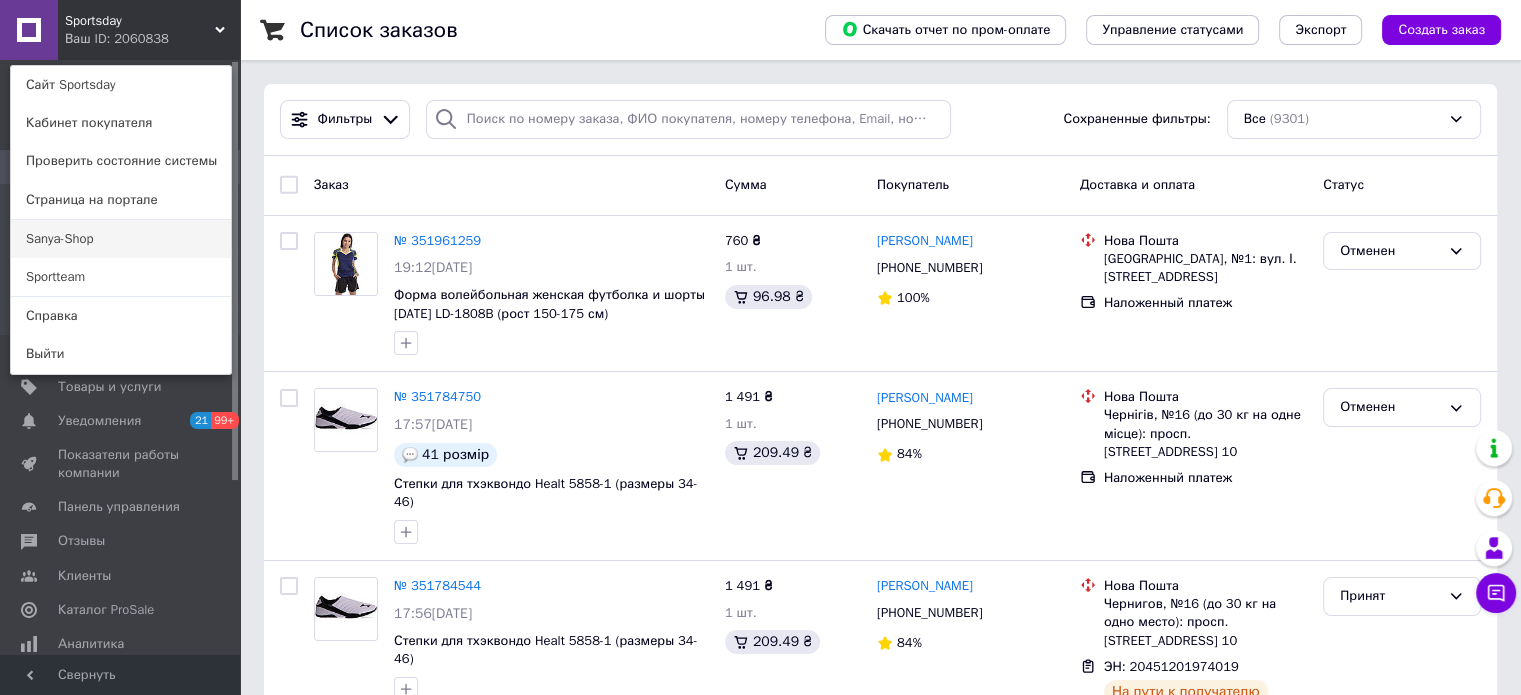 click on "Sanya-Shop" at bounding box center [121, 239] 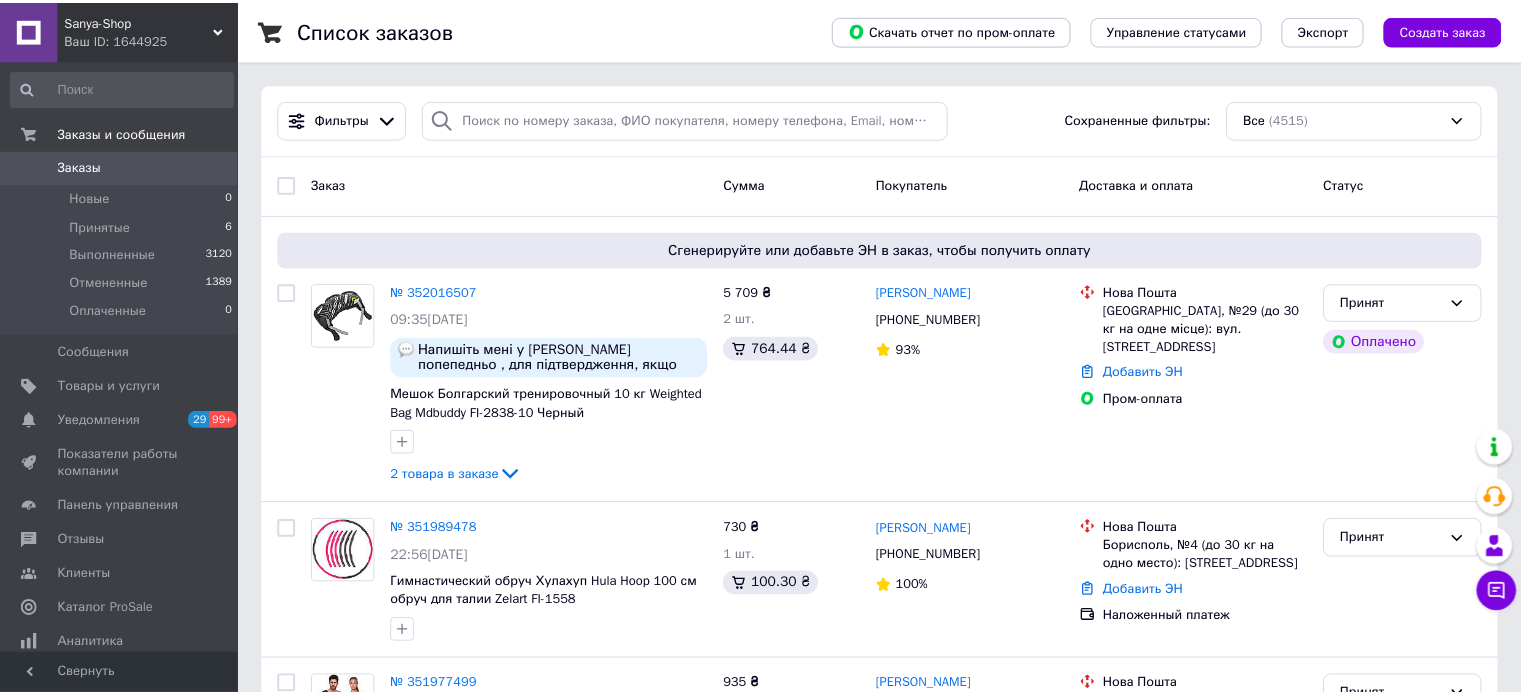 scroll, scrollTop: 0, scrollLeft: 0, axis: both 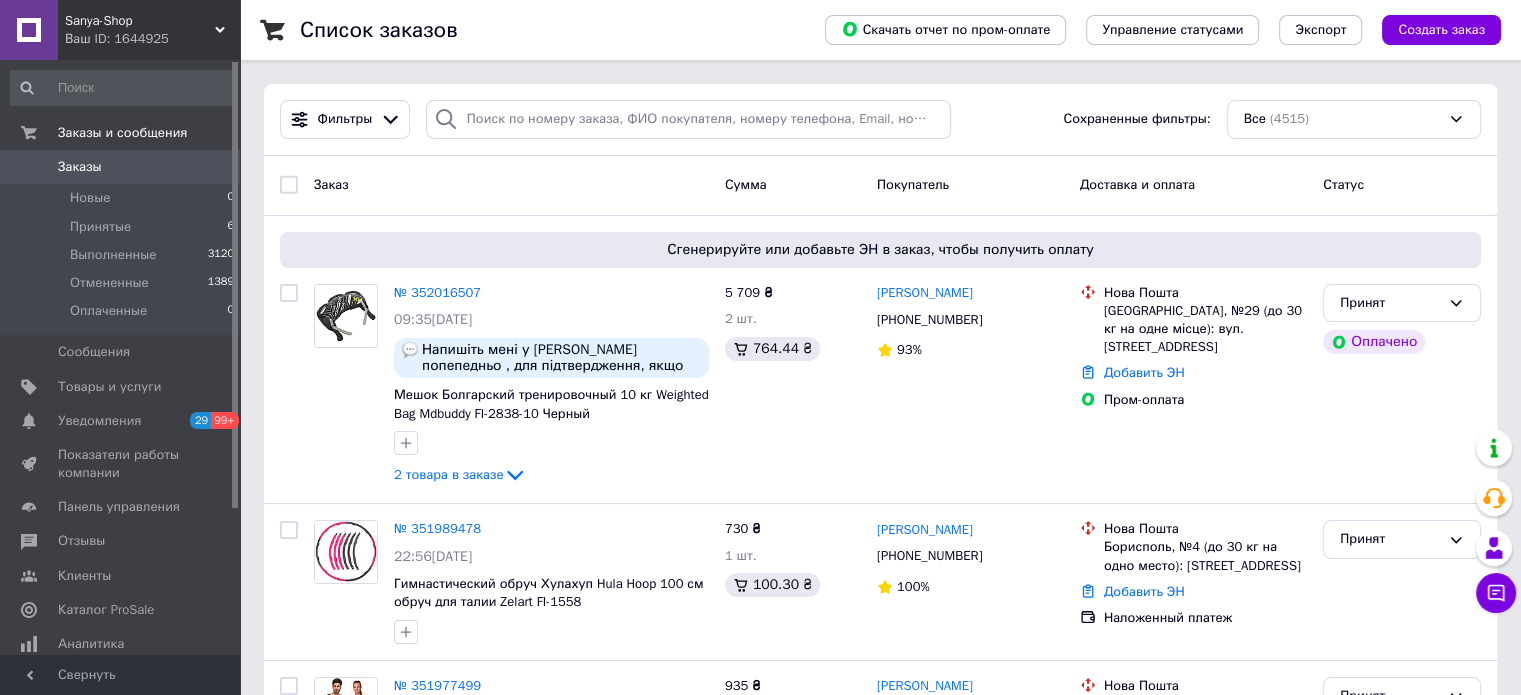 click on "Sanya-Shop Ваш ID: 1644925" at bounding box center [149, 30] 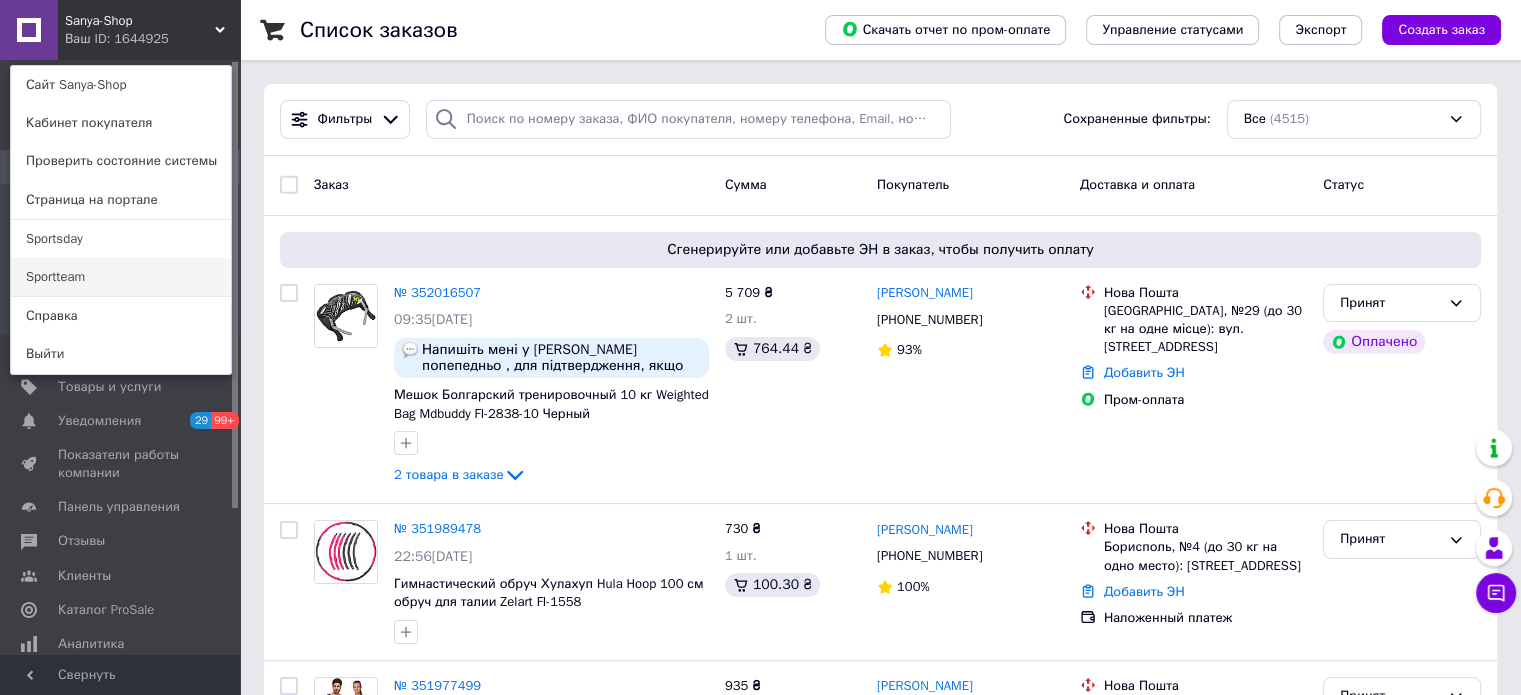 click on "Sportteam" at bounding box center [121, 277] 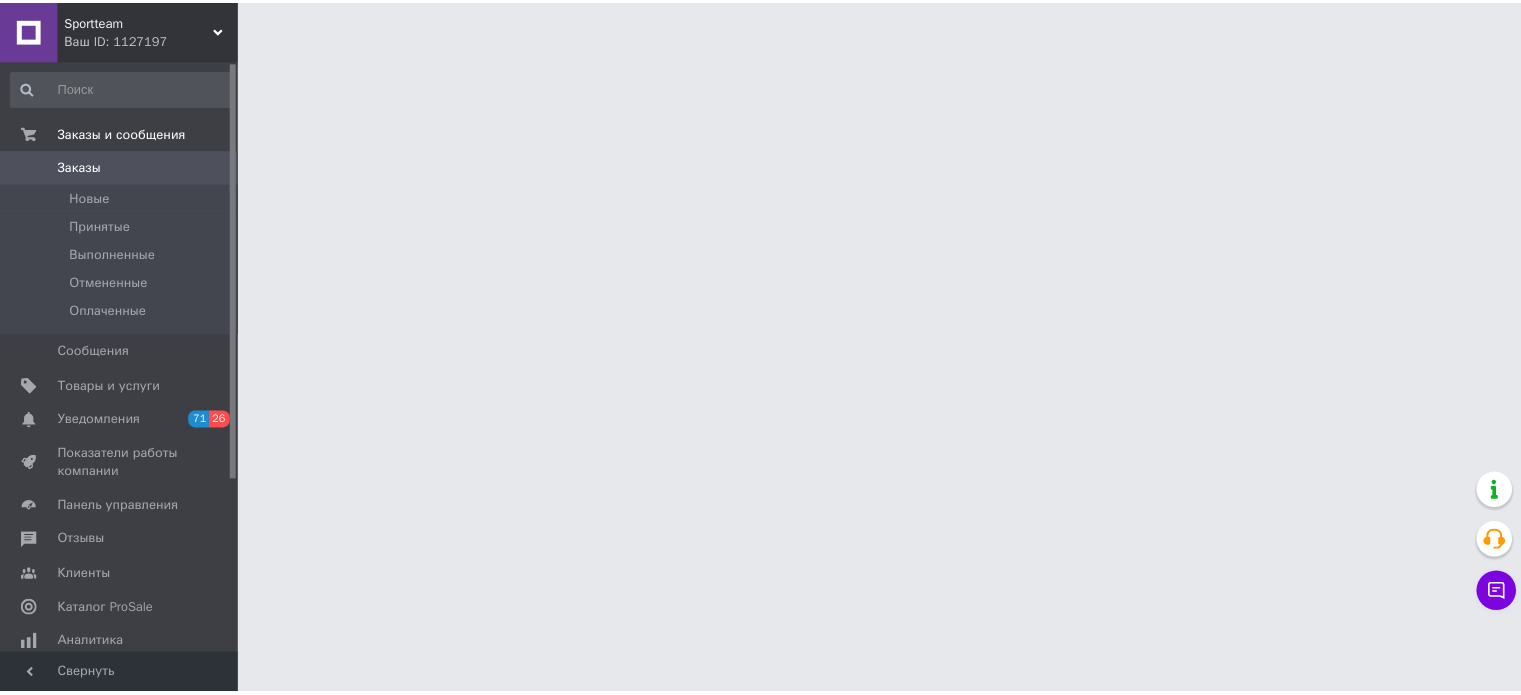 scroll, scrollTop: 0, scrollLeft: 0, axis: both 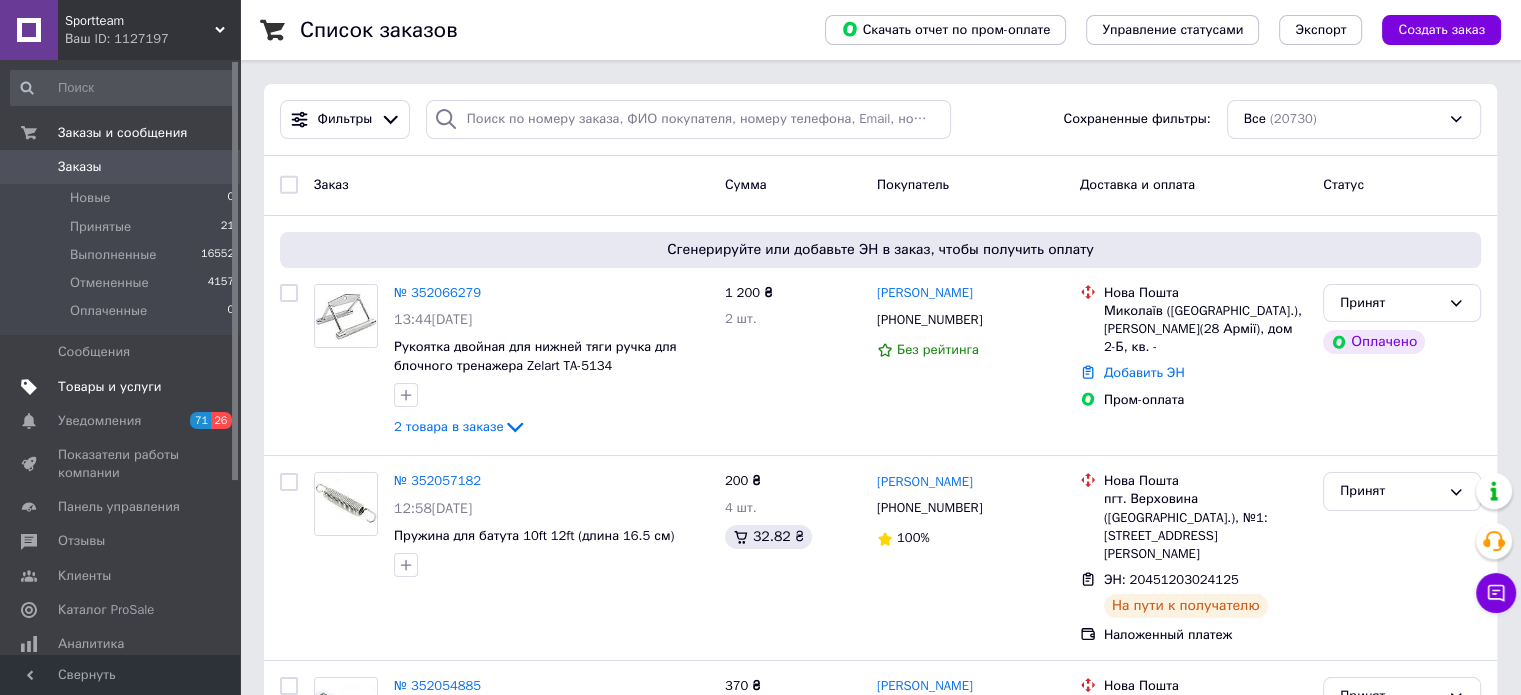 click on "Товары и услуги" at bounding box center (121, 387) 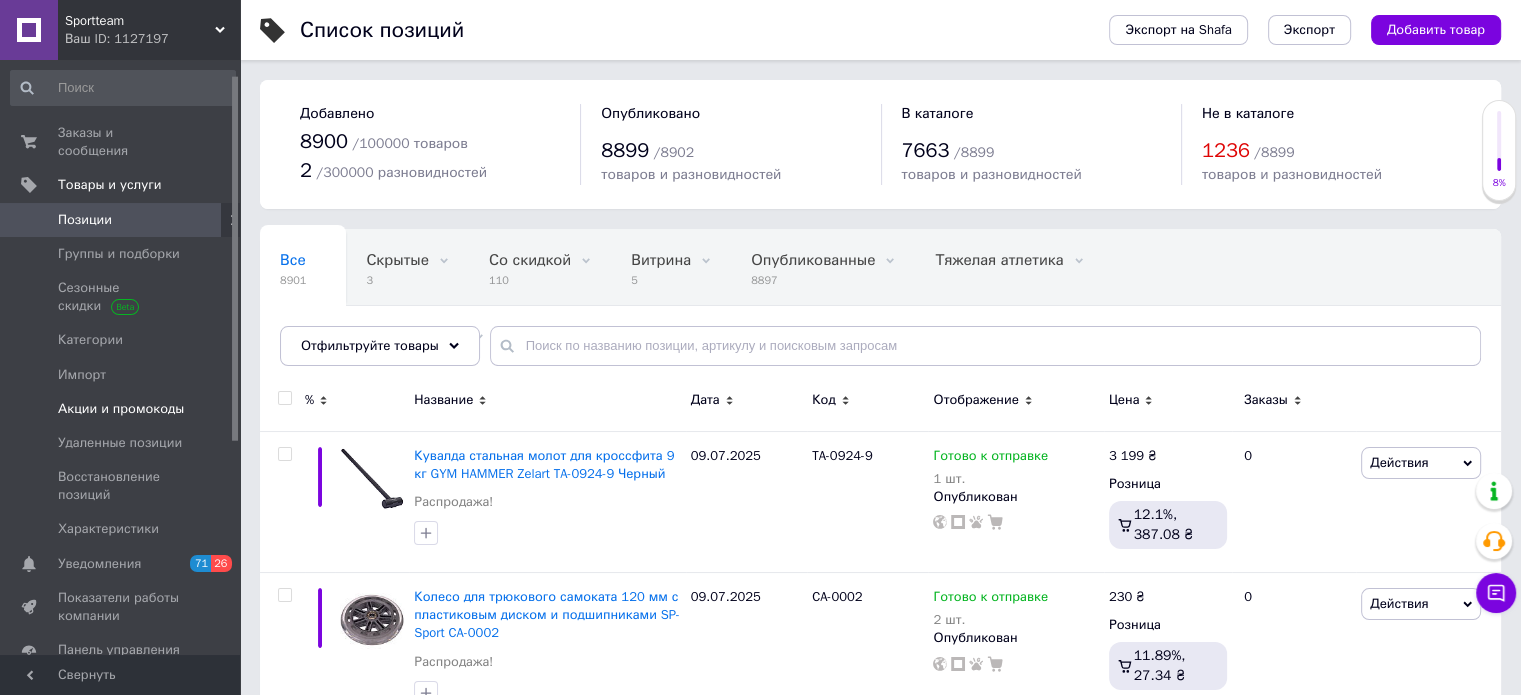scroll, scrollTop: 100, scrollLeft: 0, axis: vertical 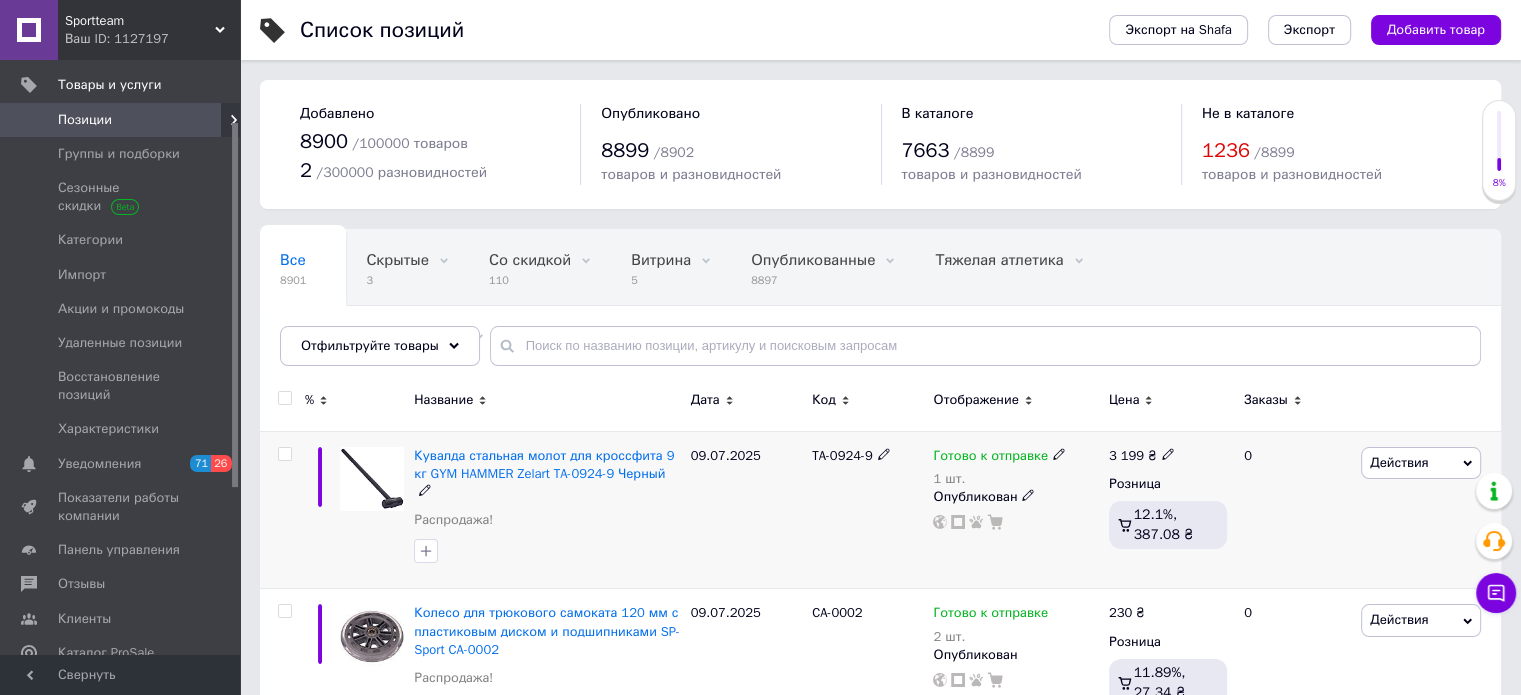 click on "Действия" at bounding box center [1399, 462] 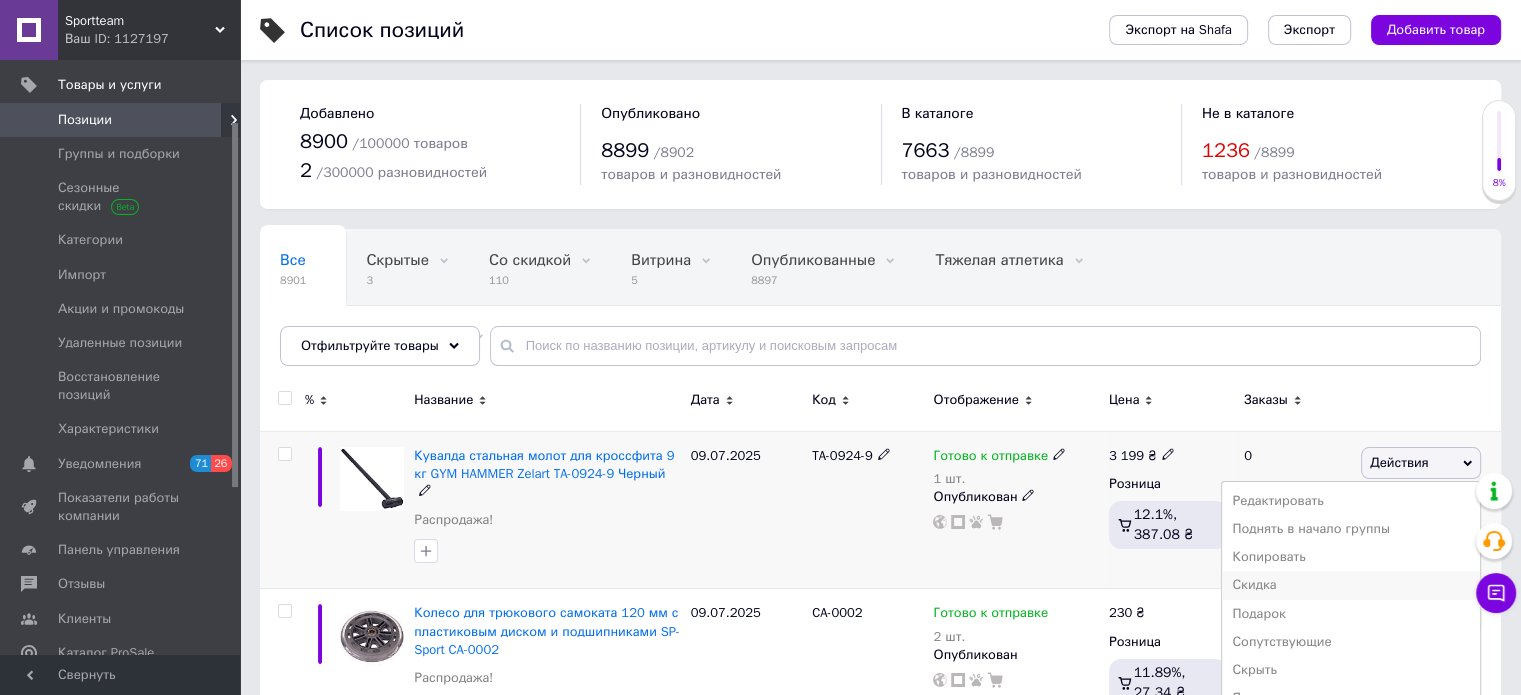 click on "Скидка" at bounding box center [1351, 585] 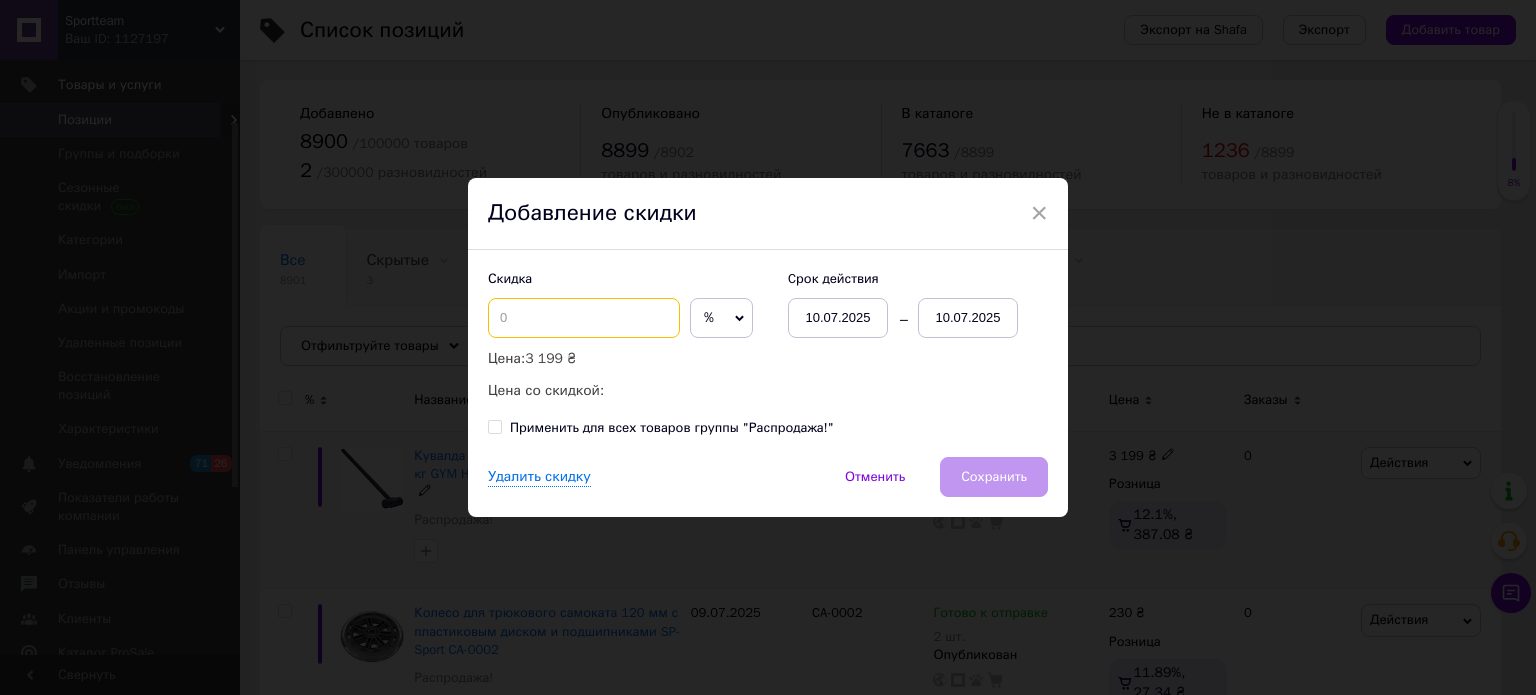click at bounding box center [584, 318] 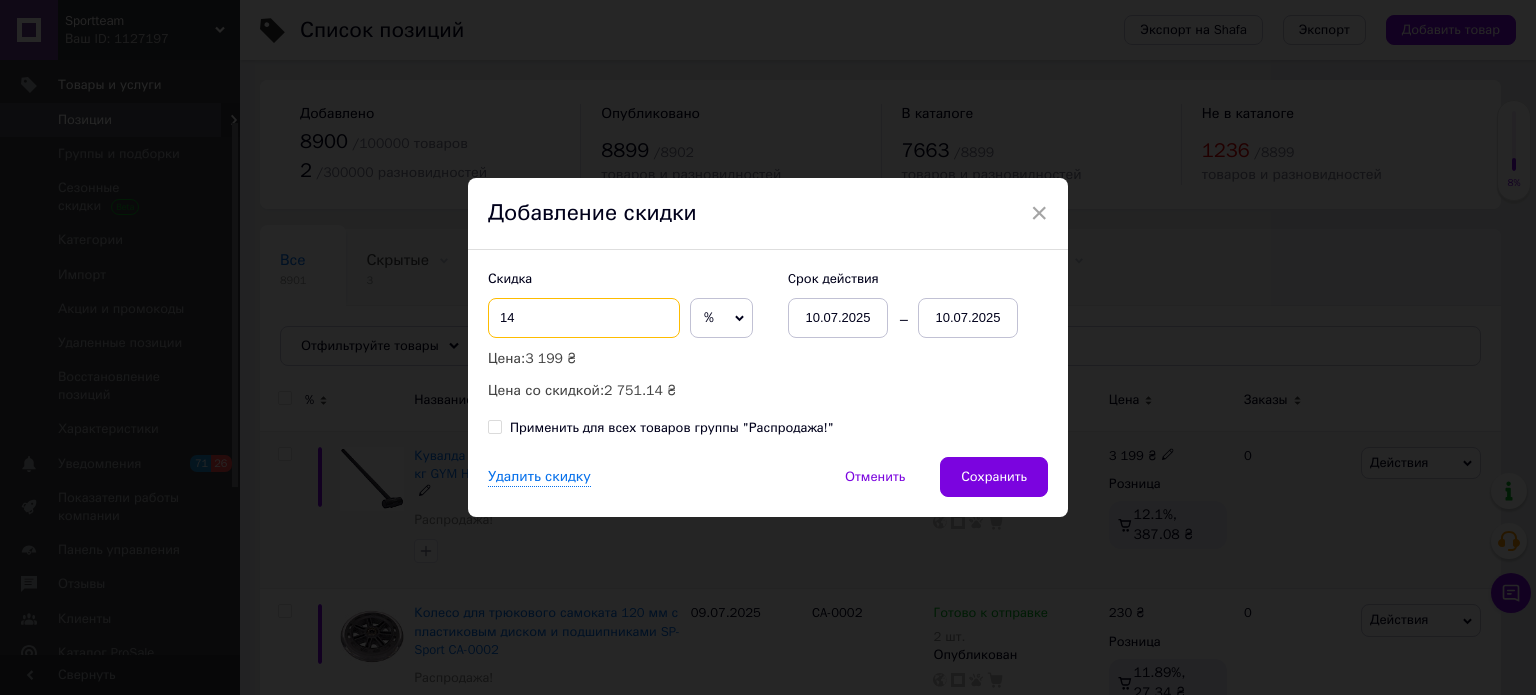 type on "14" 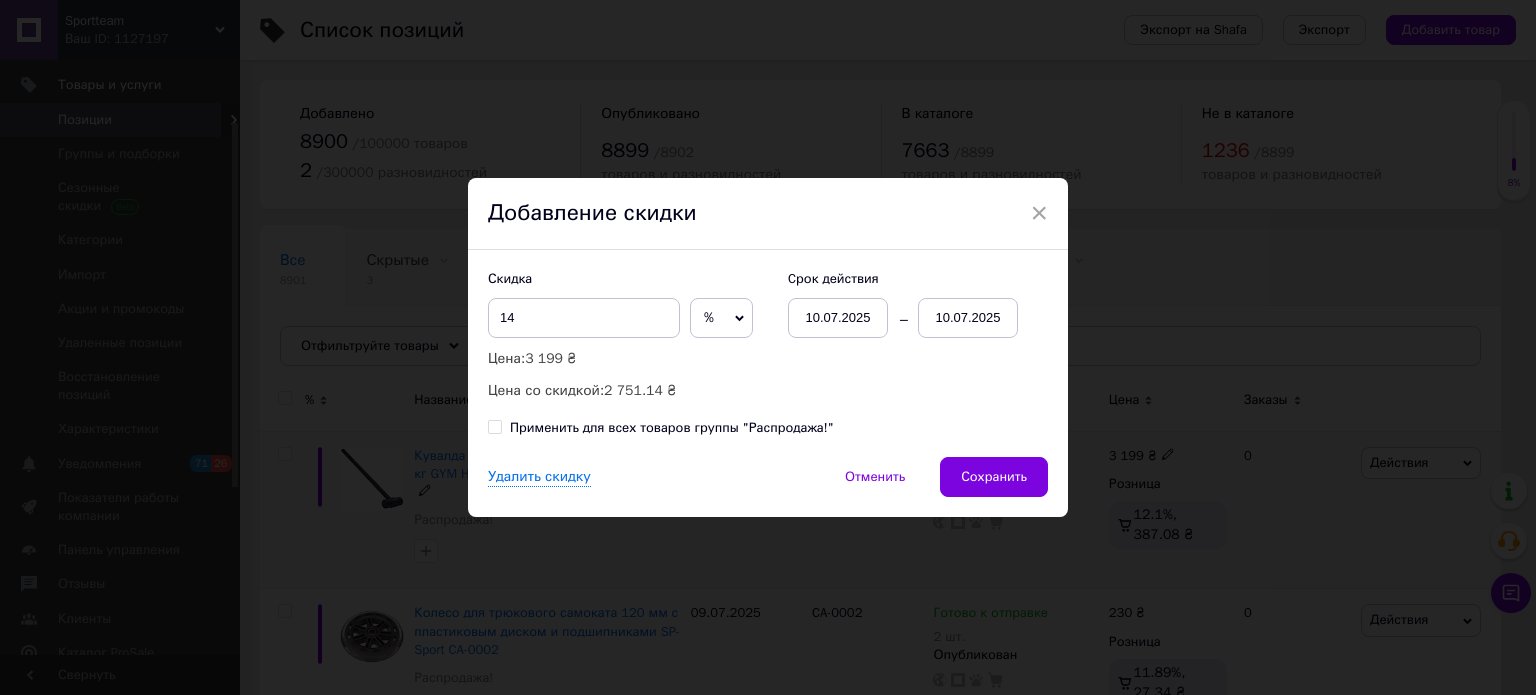 click on "10.07.2025" at bounding box center (838, 318) 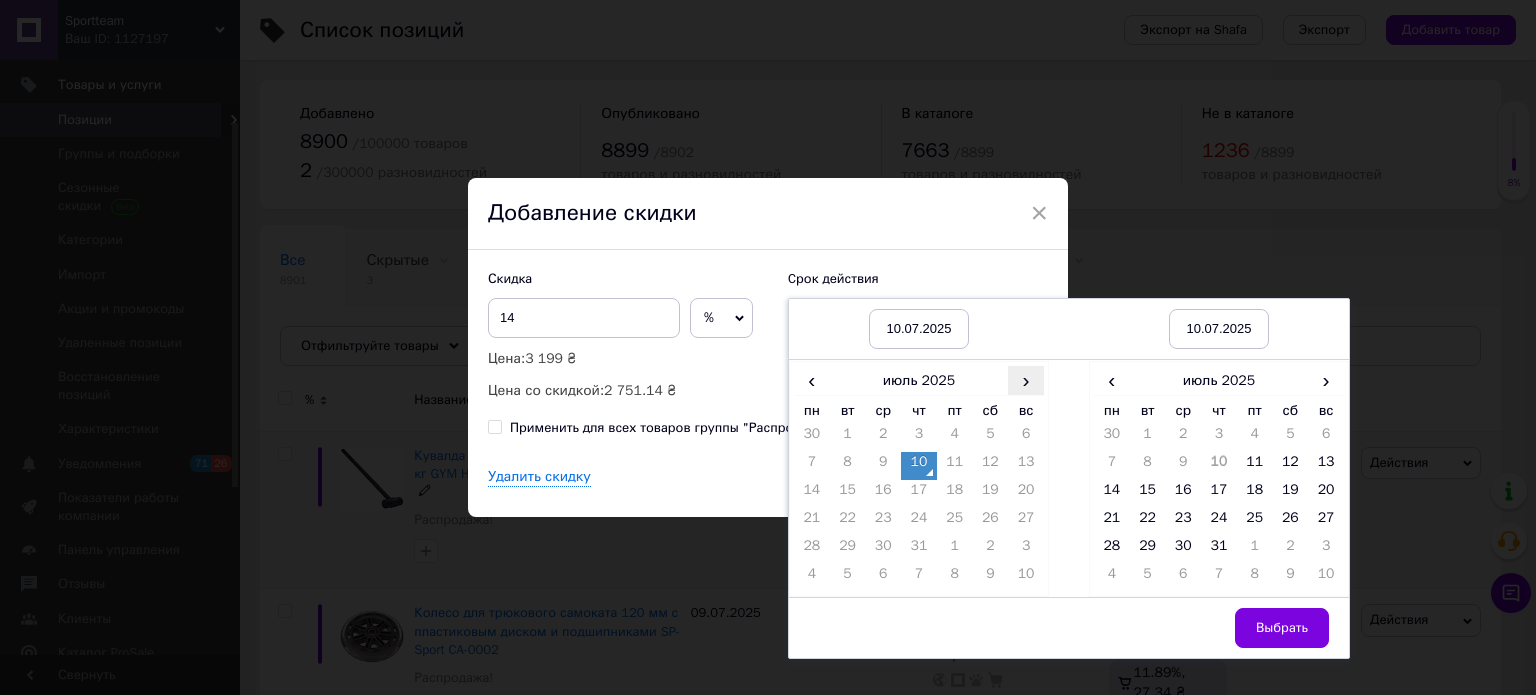 click on "›" at bounding box center (1026, 380) 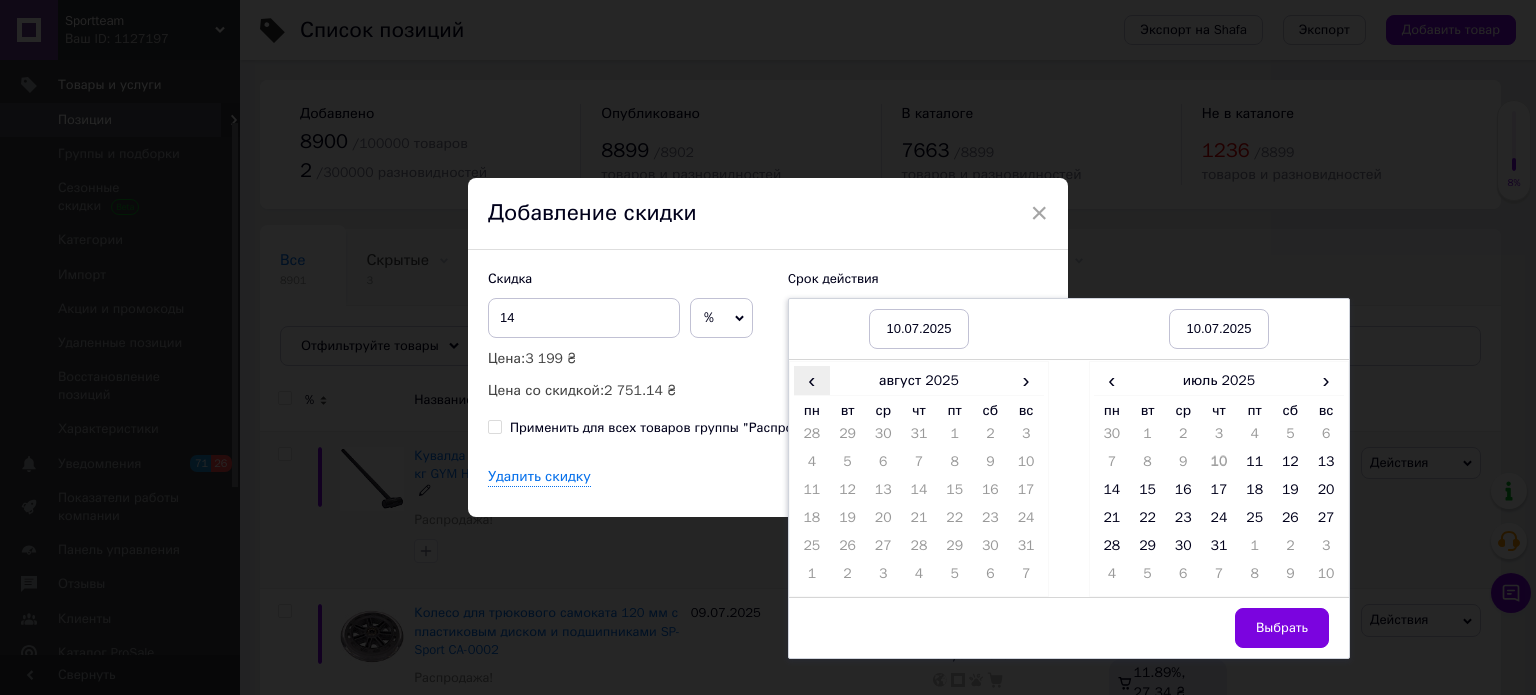 click on "‹" at bounding box center (812, 380) 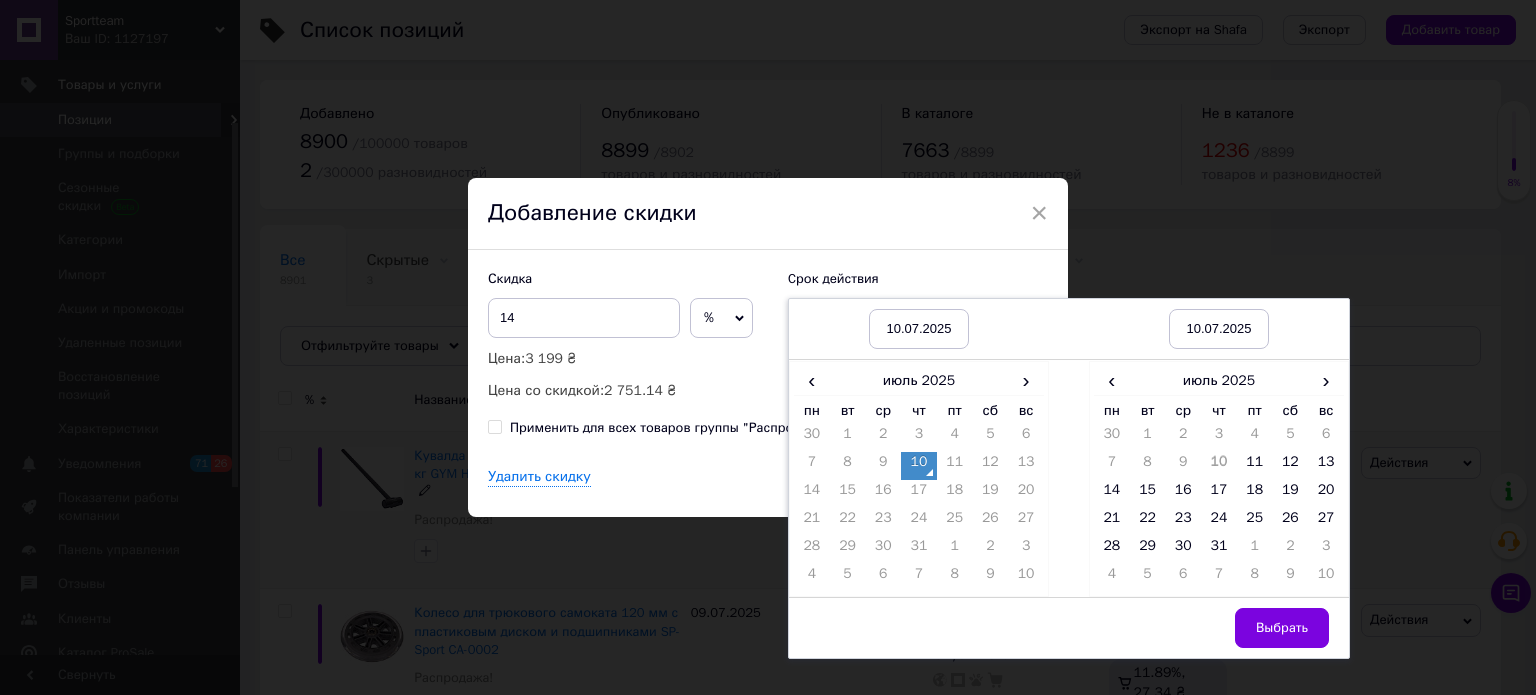 click on "10" at bounding box center (919, 466) 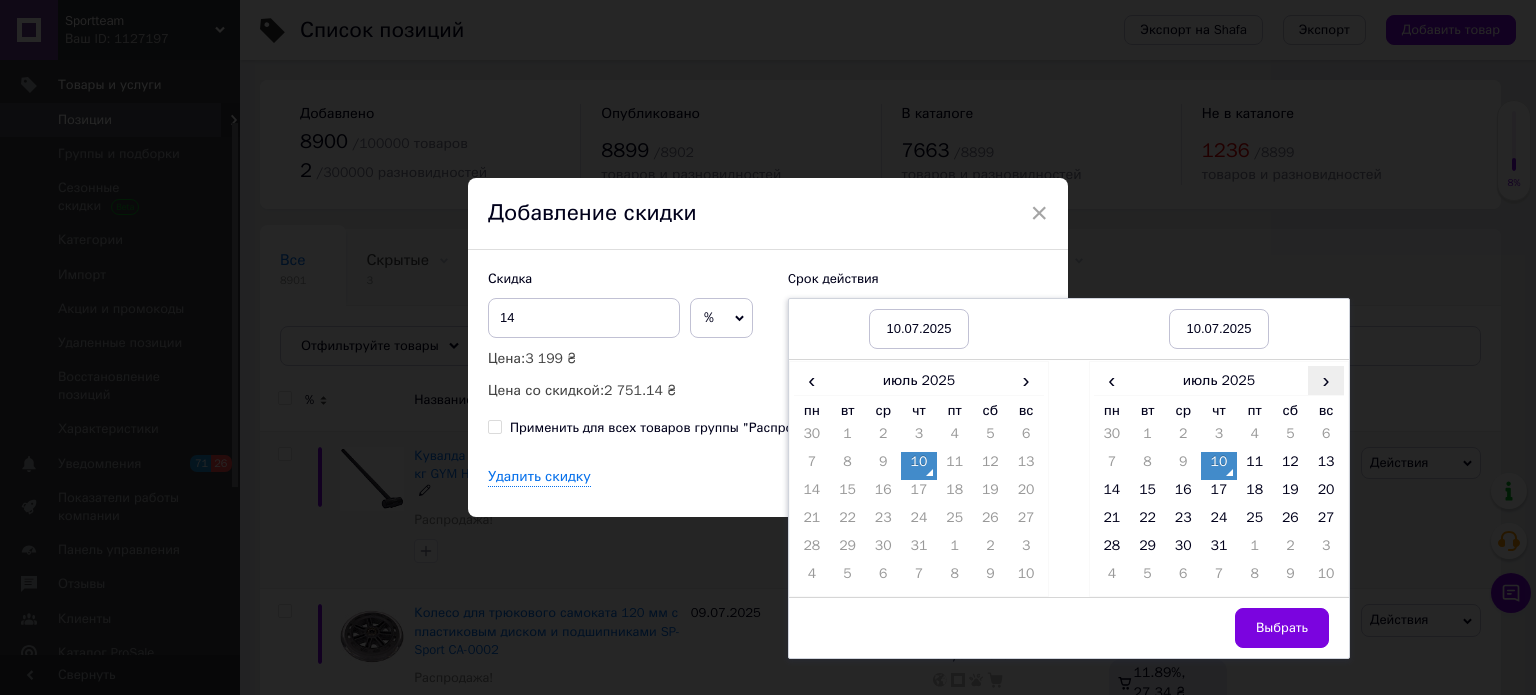 click on "›" at bounding box center [1326, 380] 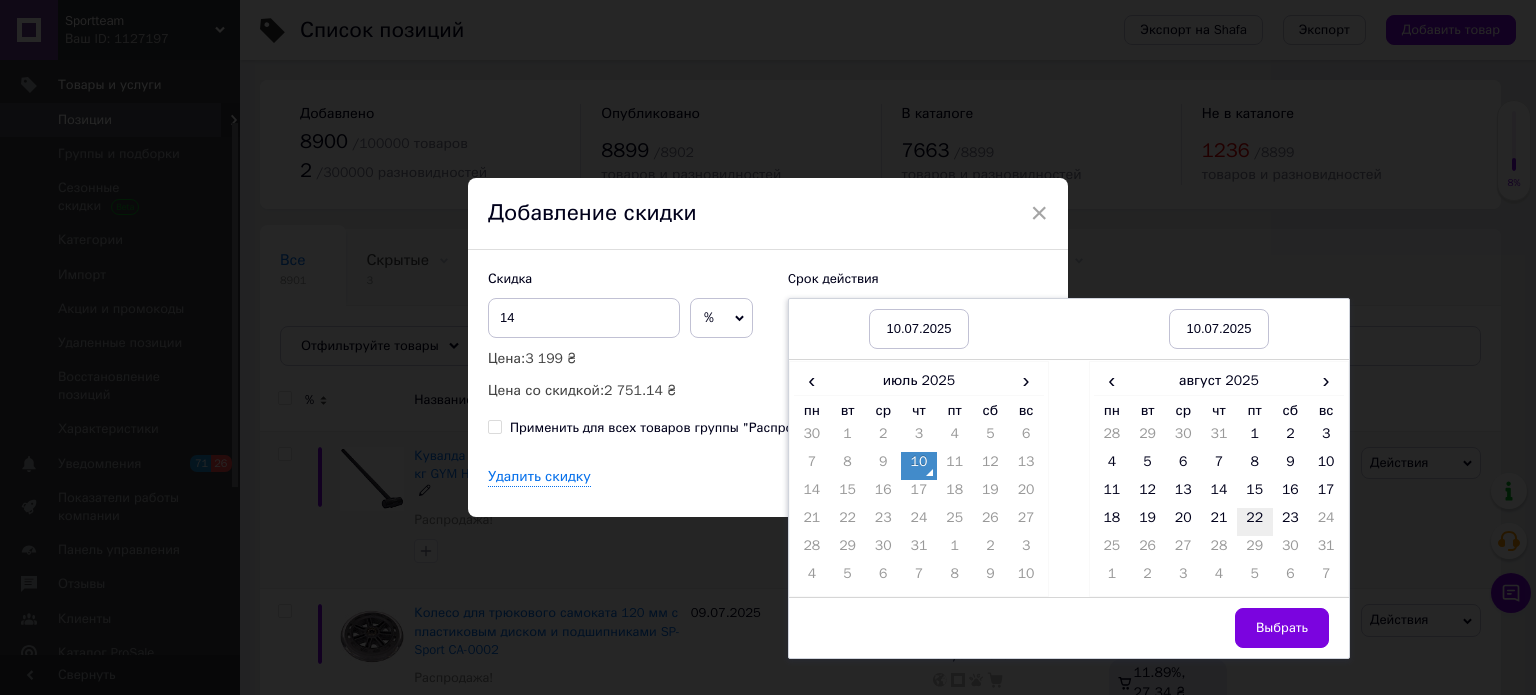 click on "22" at bounding box center [1255, 522] 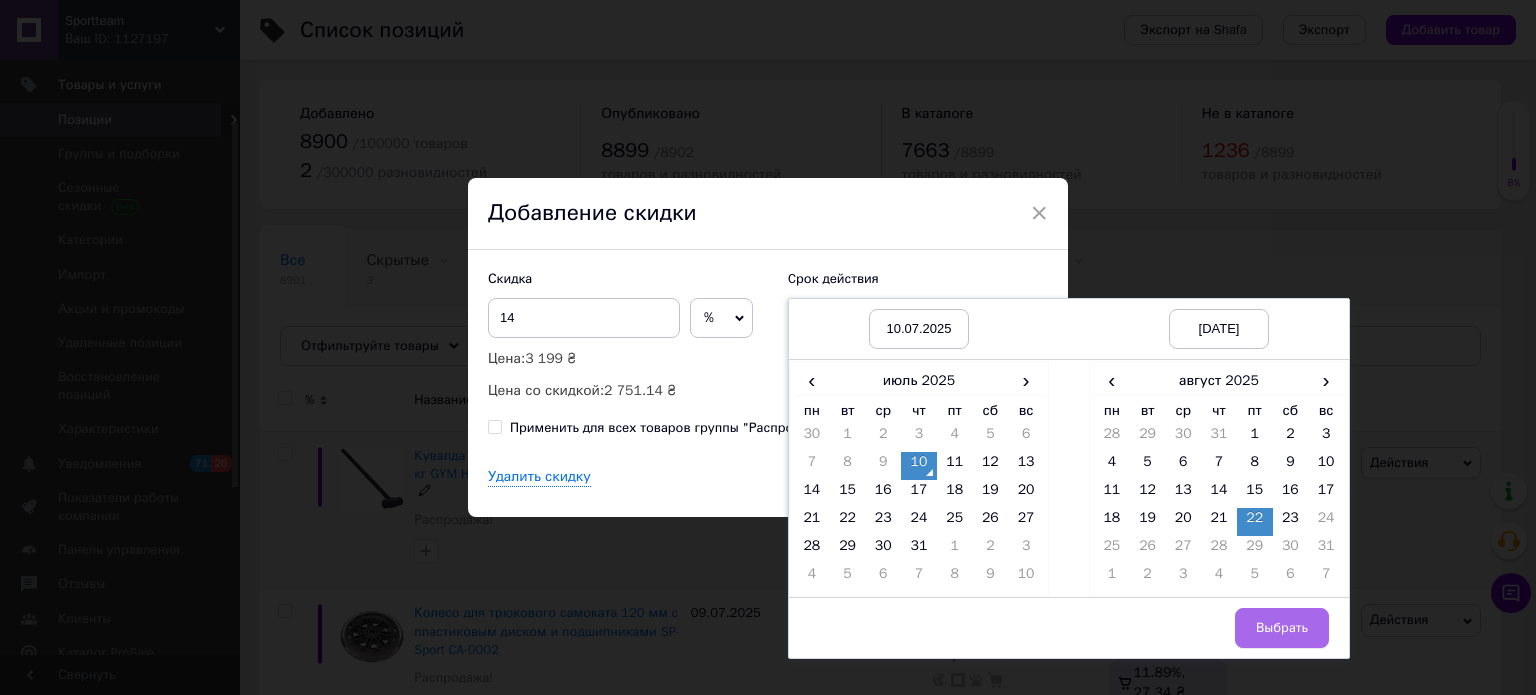 click on "Выбрать" at bounding box center [1282, 628] 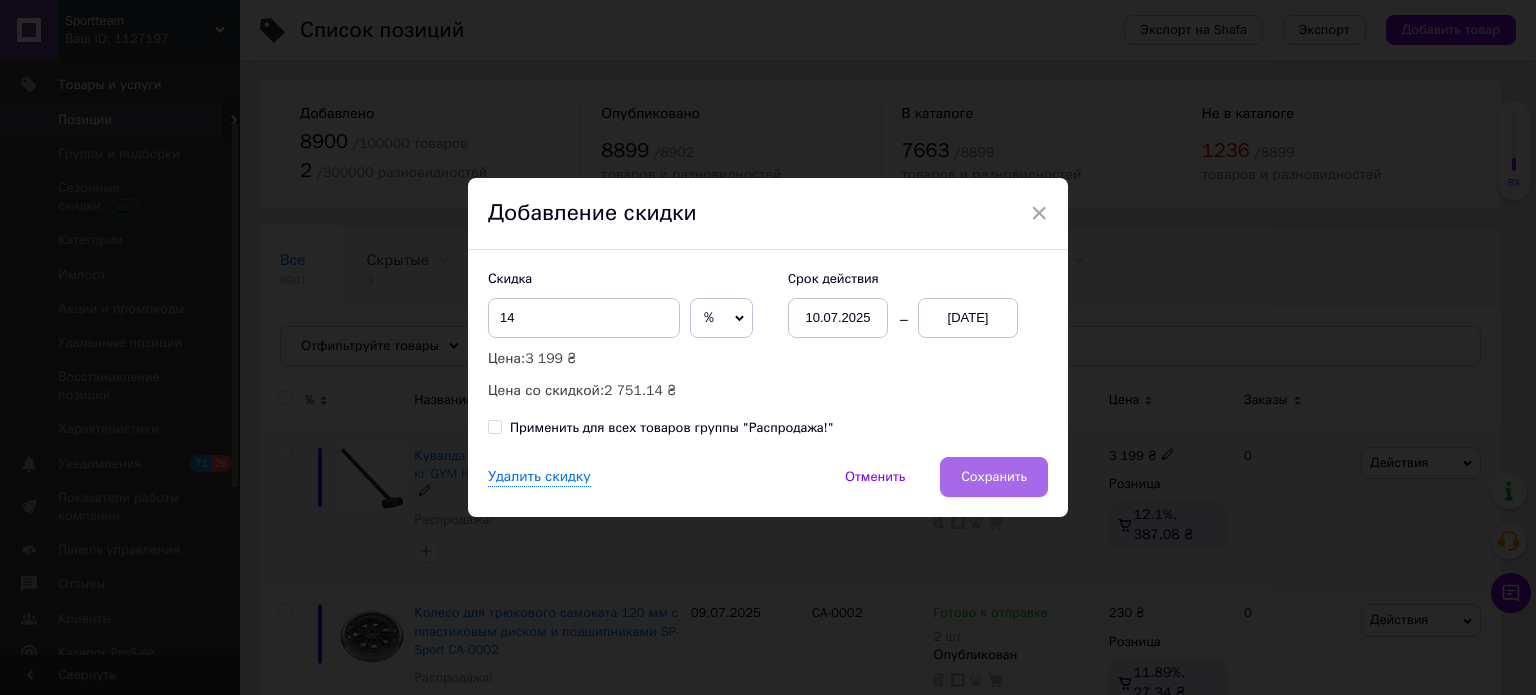 click on "Сохранить" at bounding box center (994, 477) 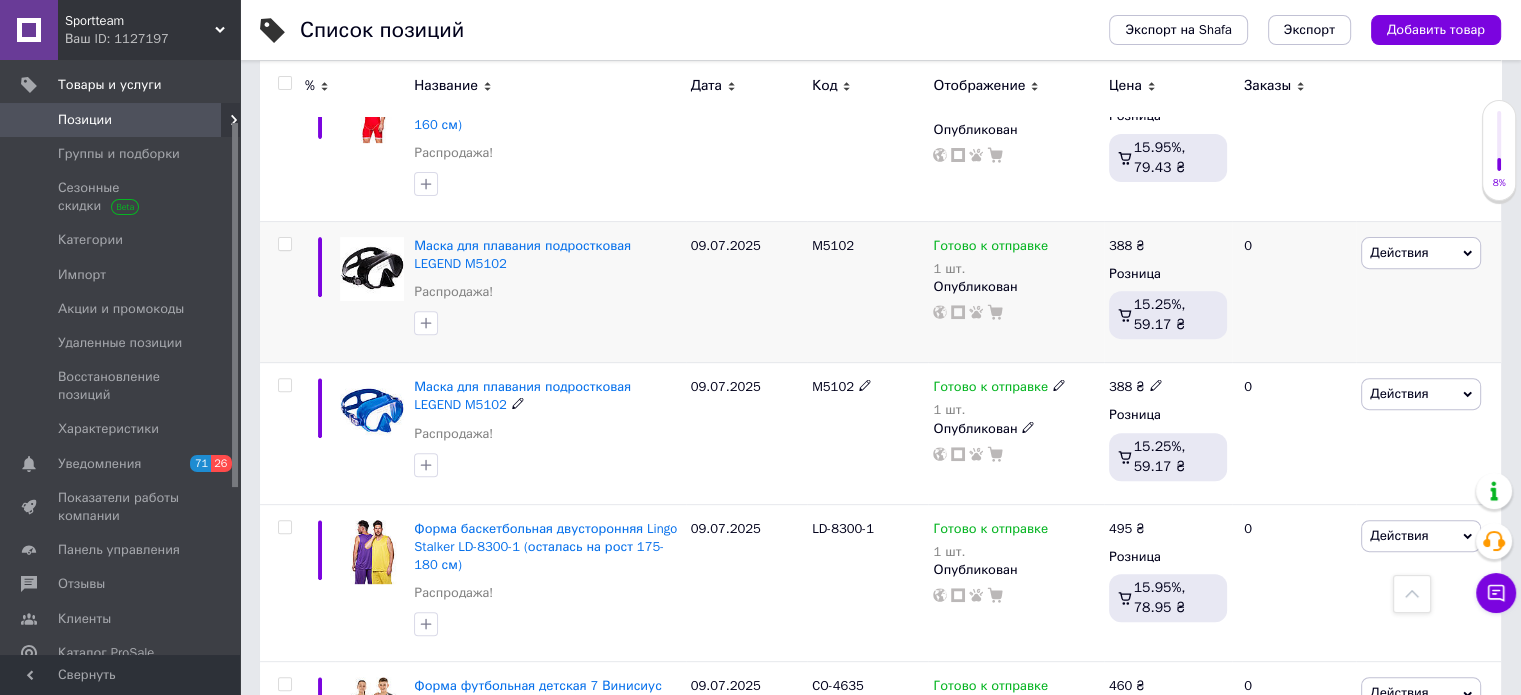 scroll, scrollTop: 800, scrollLeft: 0, axis: vertical 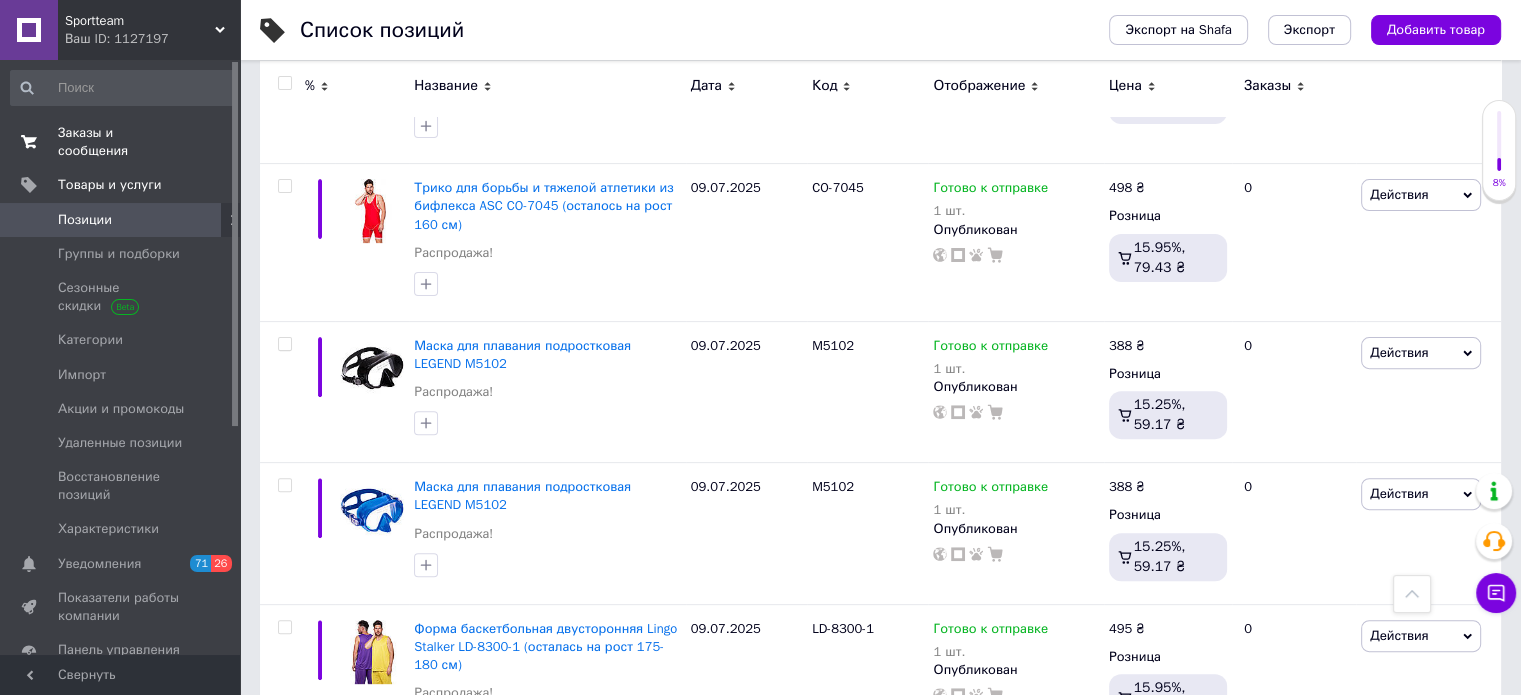 click on "Заказы и сообщения" at bounding box center (121, 142) 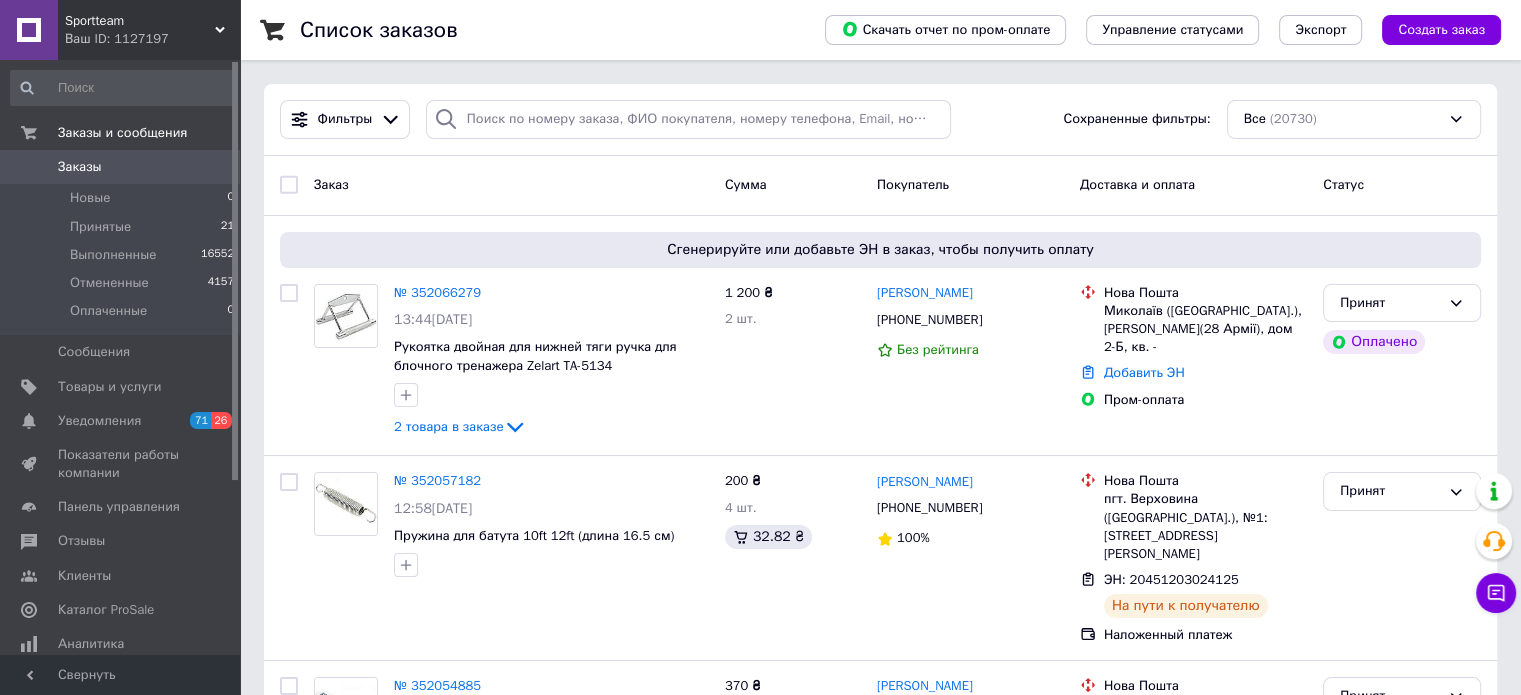 click on "Каталог ProSale" at bounding box center [121, 610] 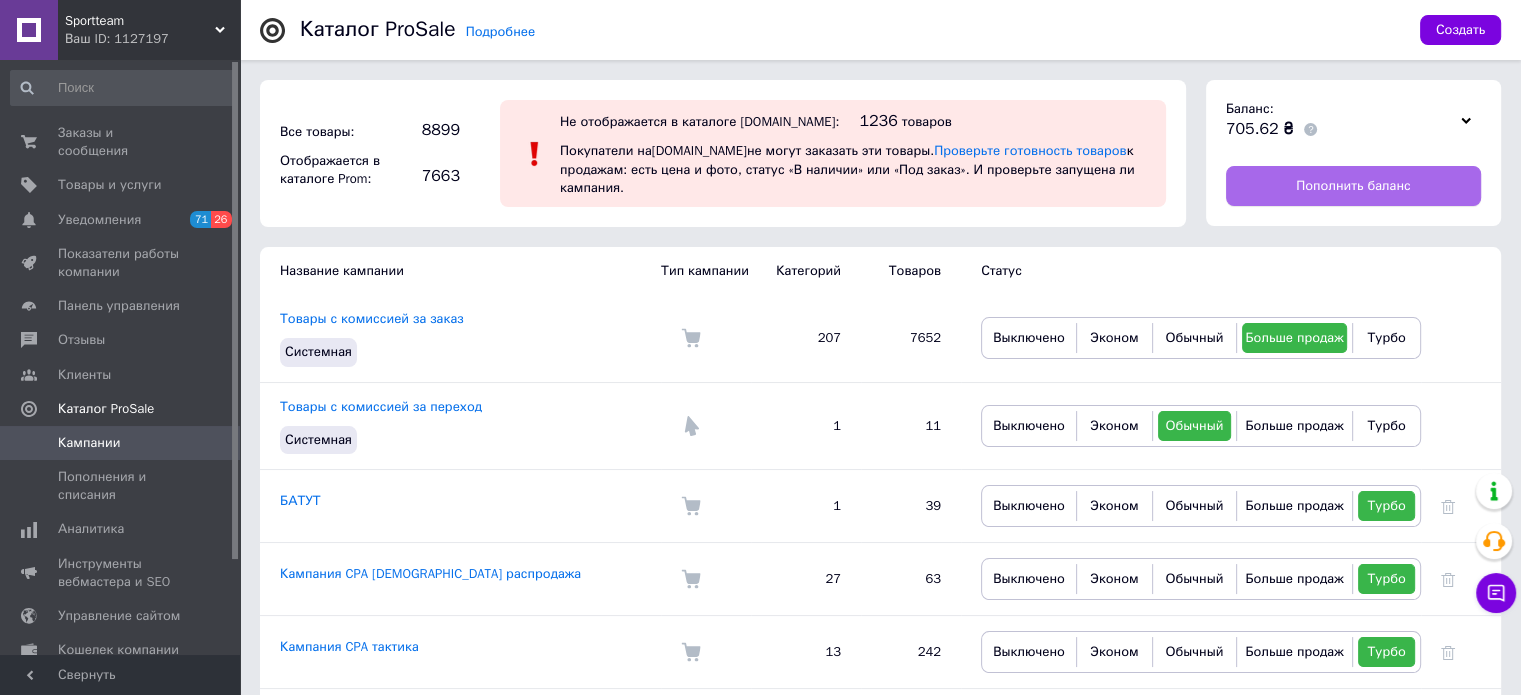 click on "Пополнить баланс" at bounding box center [1353, 186] 